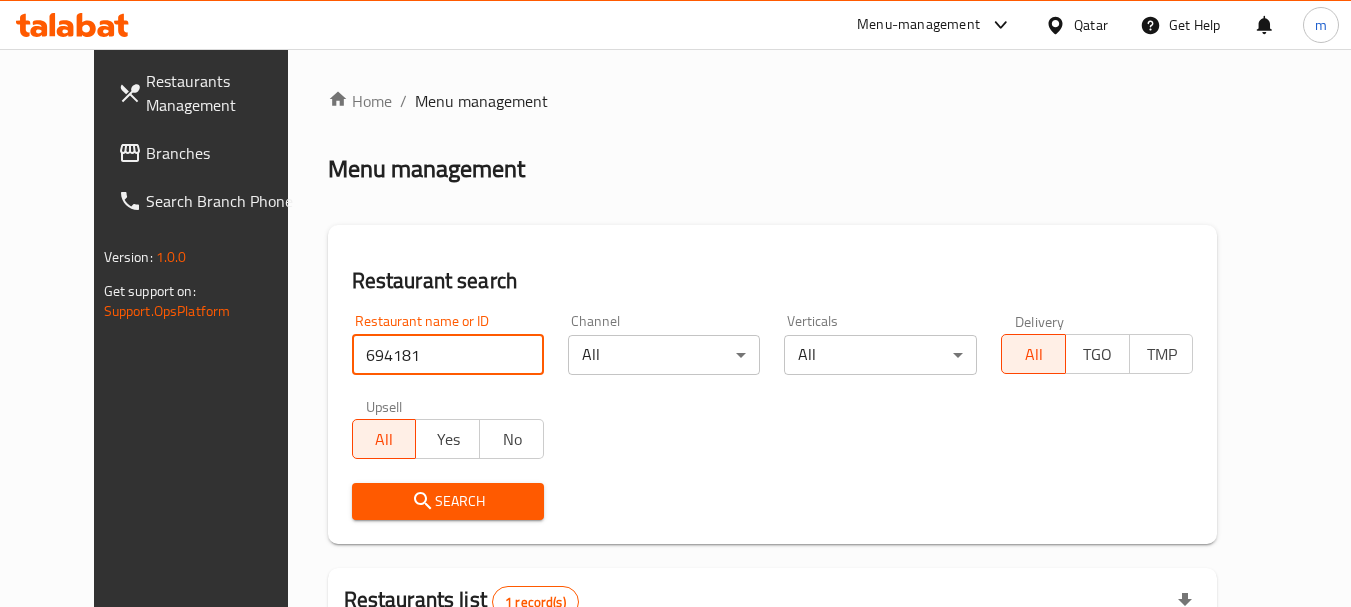 scroll, scrollTop: 268, scrollLeft: 0, axis: vertical 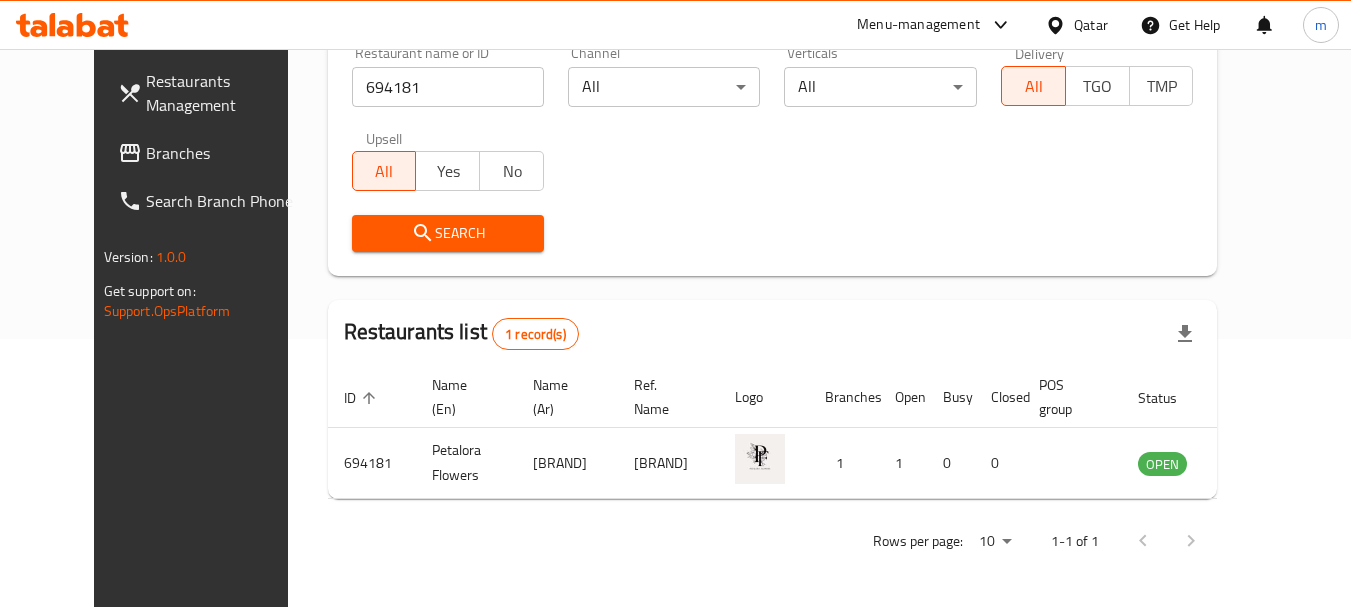 click on "Qatar" at bounding box center [1076, 25] 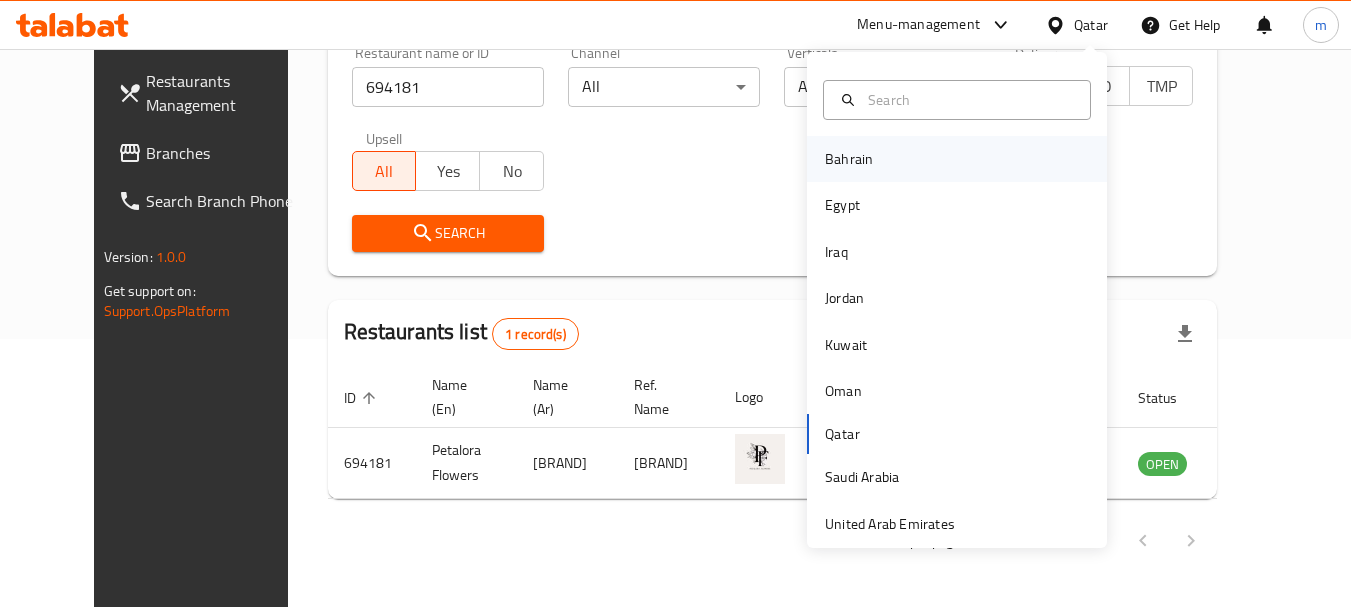 click on "Bahrain" at bounding box center (957, 159) 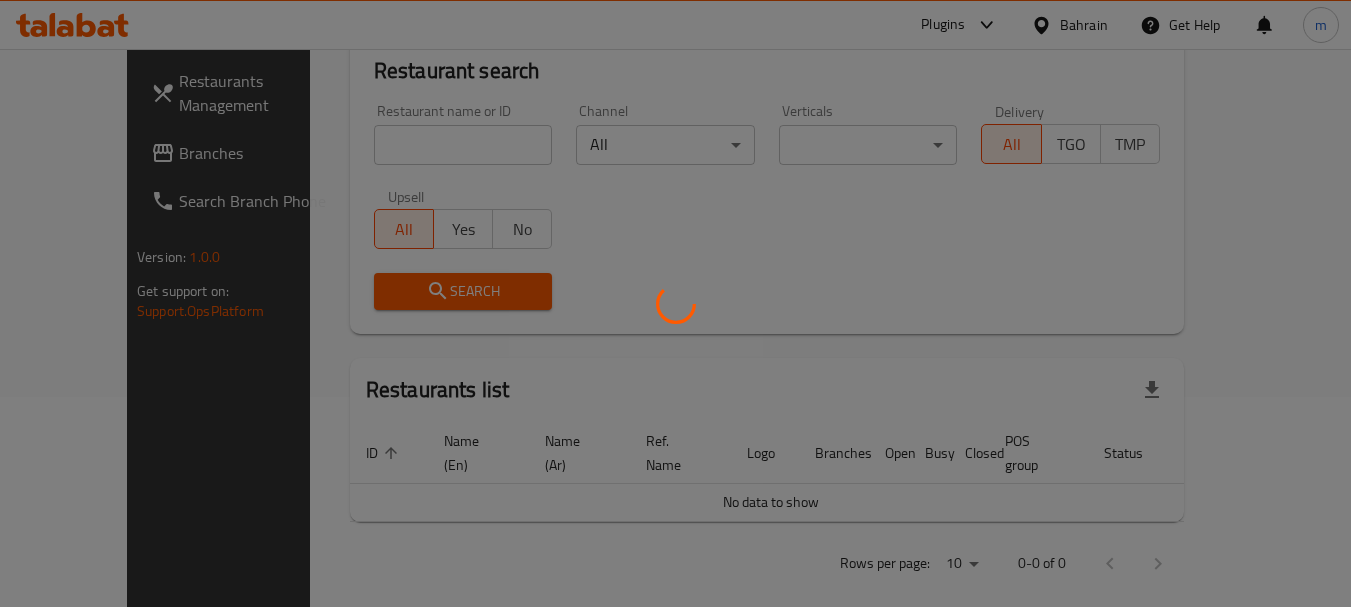 scroll, scrollTop: 268, scrollLeft: 0, axis: vertical 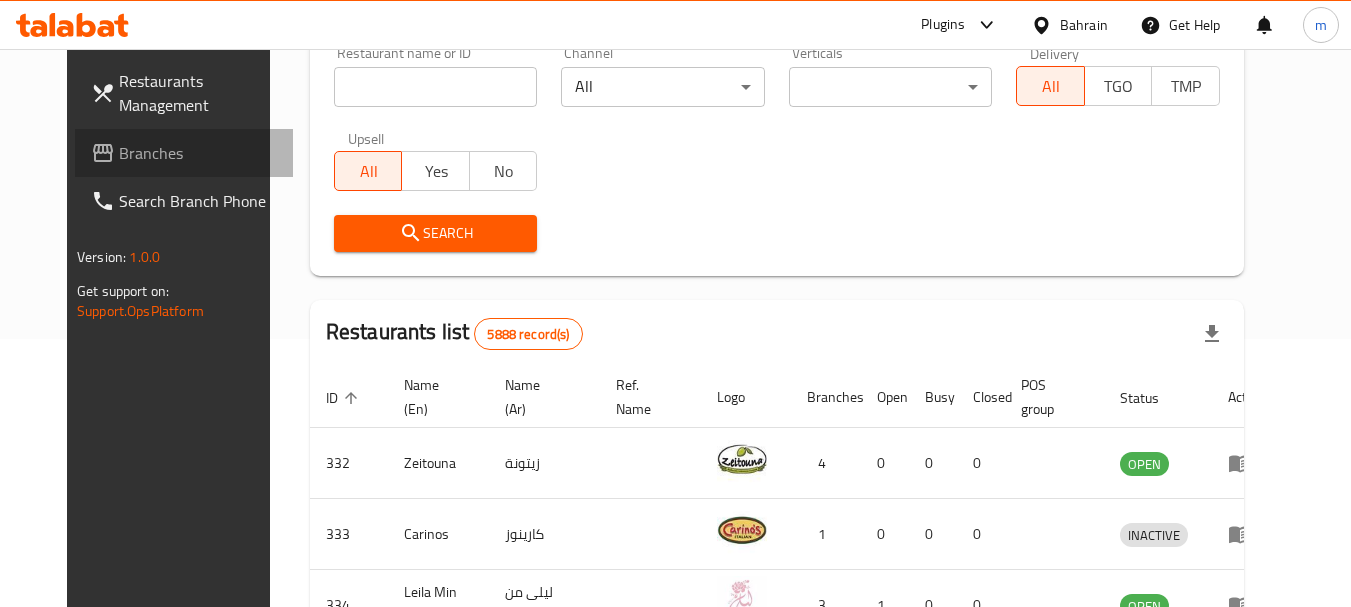 click on "Branches" at bounding box center (198, 153) 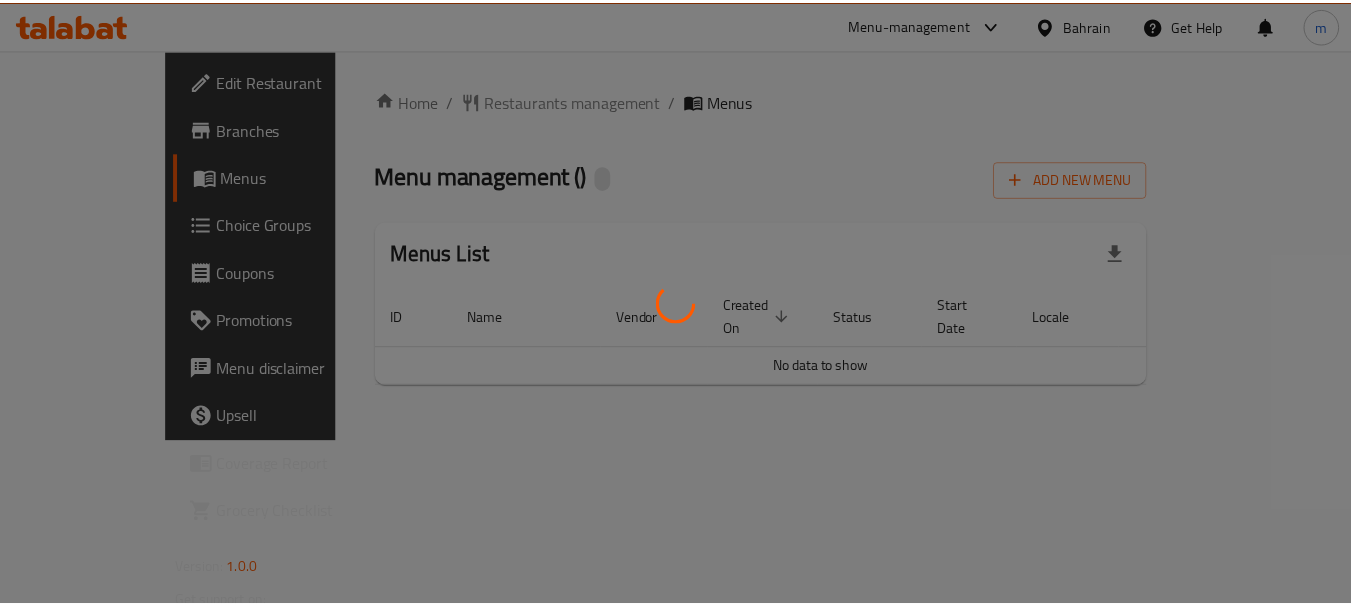 scroll, scrollTop: 0, scrollLeft: 0, axis: both 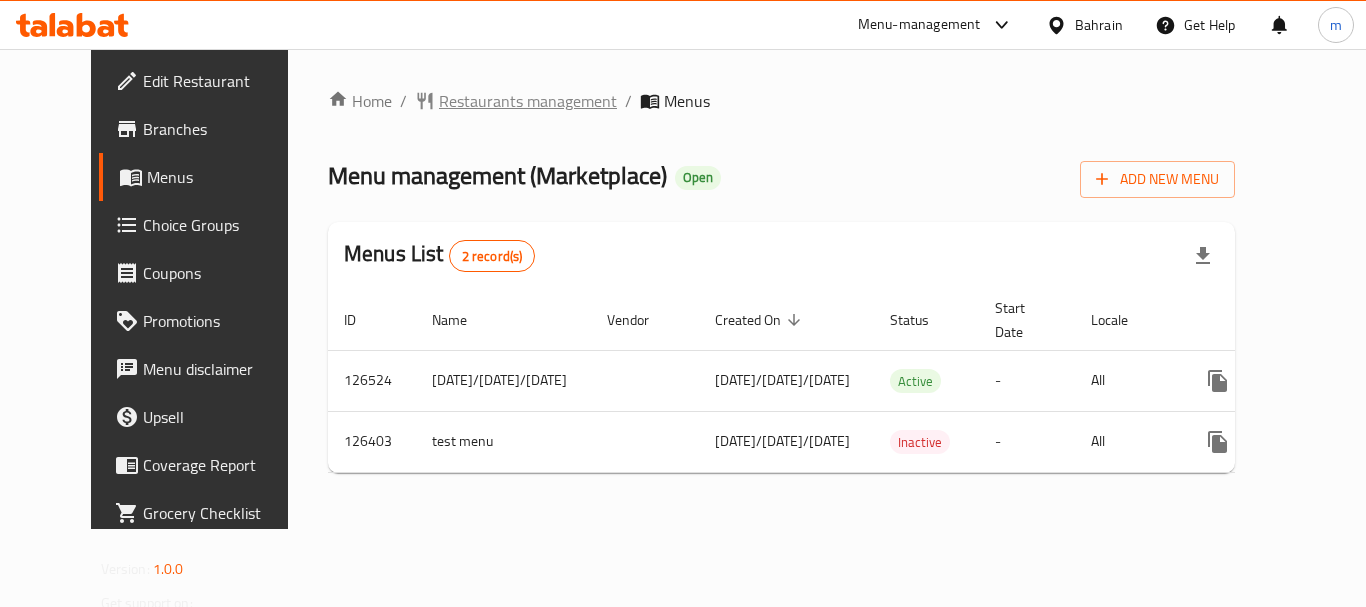 click on "Restaurants management" at bounding box center (528, 101) 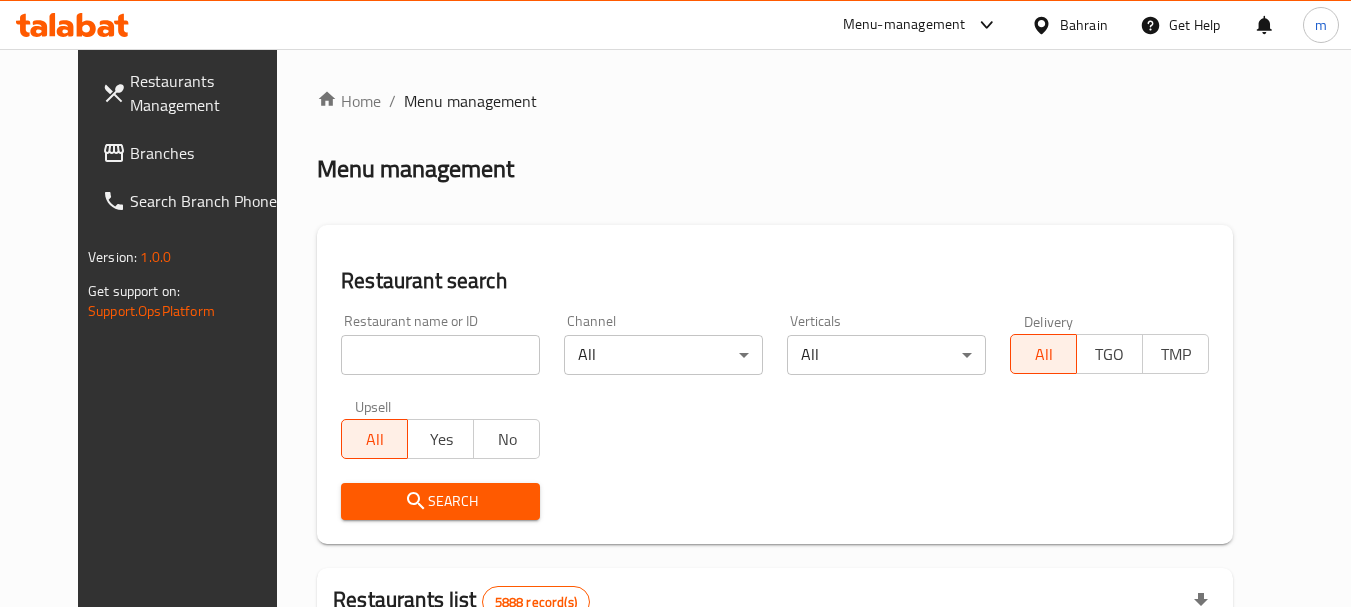 click at bounding box center [440, 355] 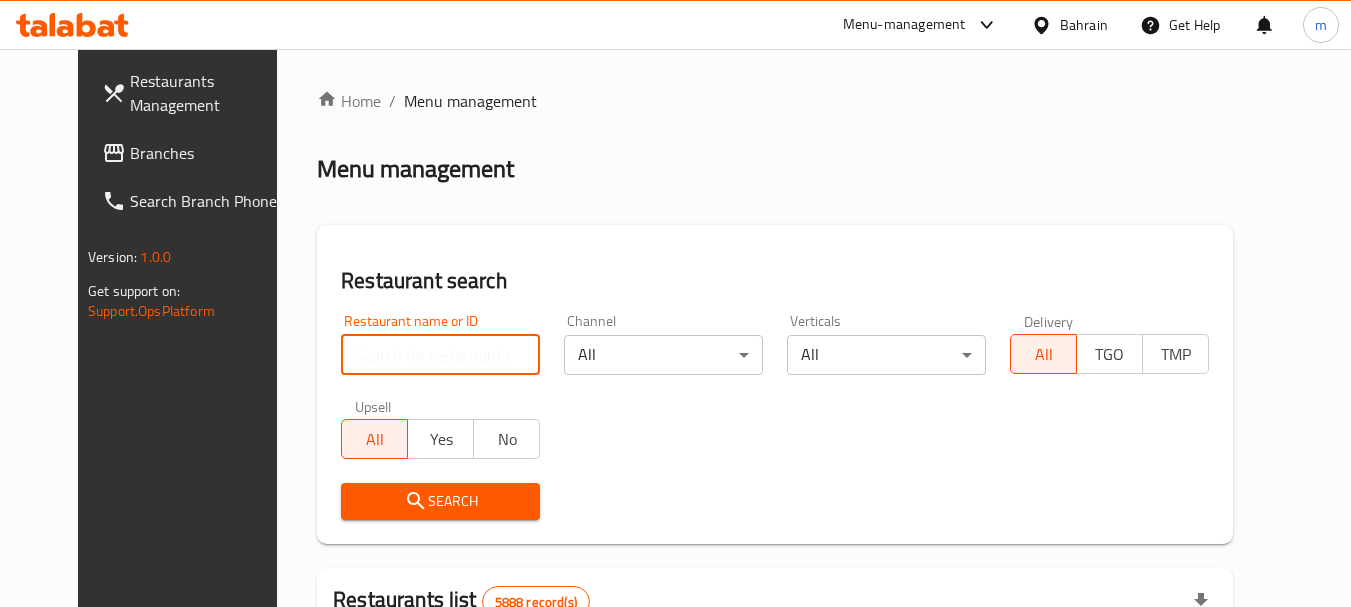 paste on "609026" 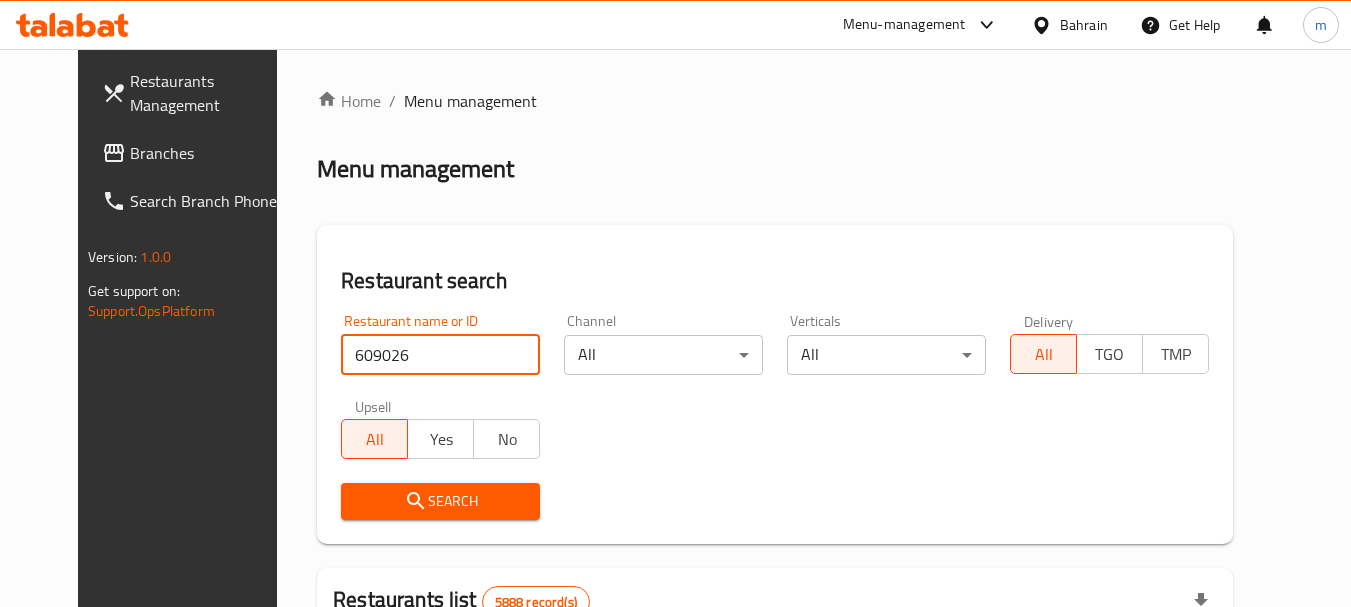 type on "609026" 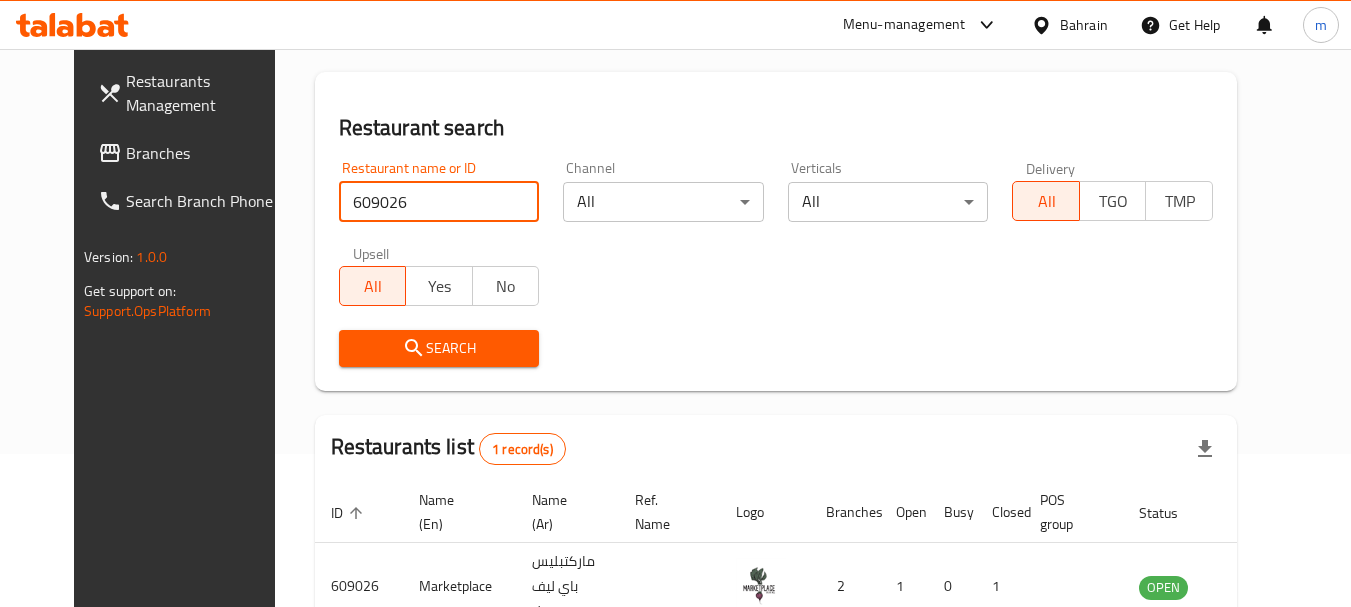 scroll, scrollTop: 0, scrollLeft: 0, axis: both 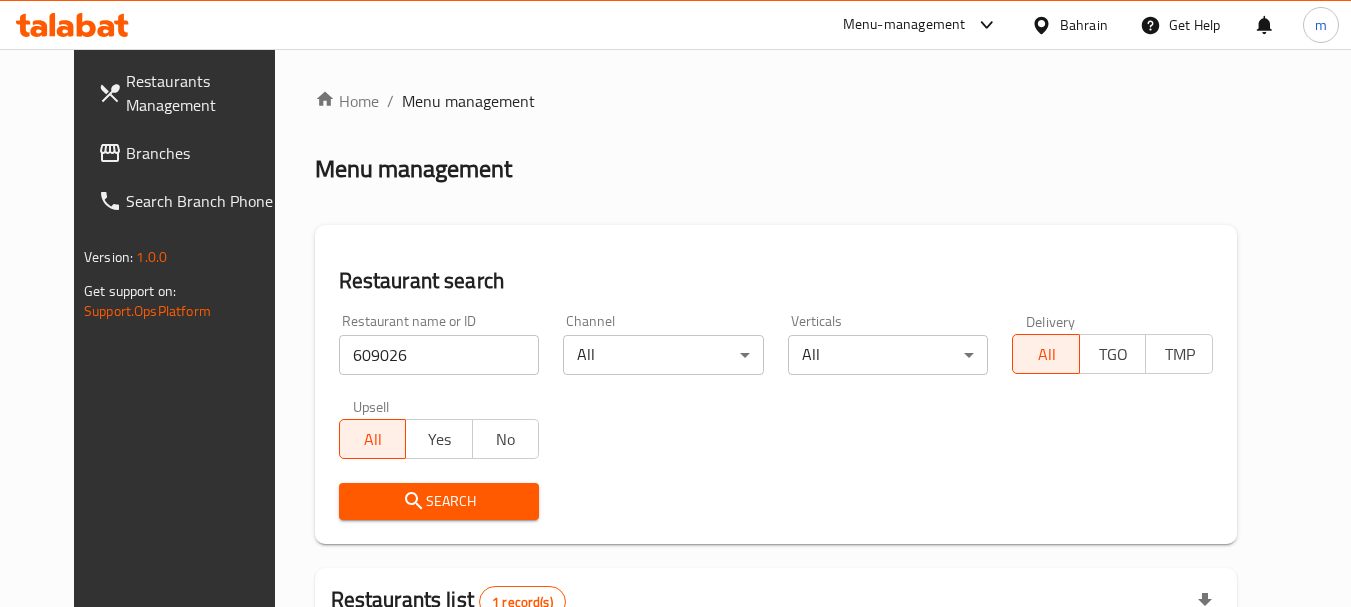 click on "Search" at bounding box center (776, 501) 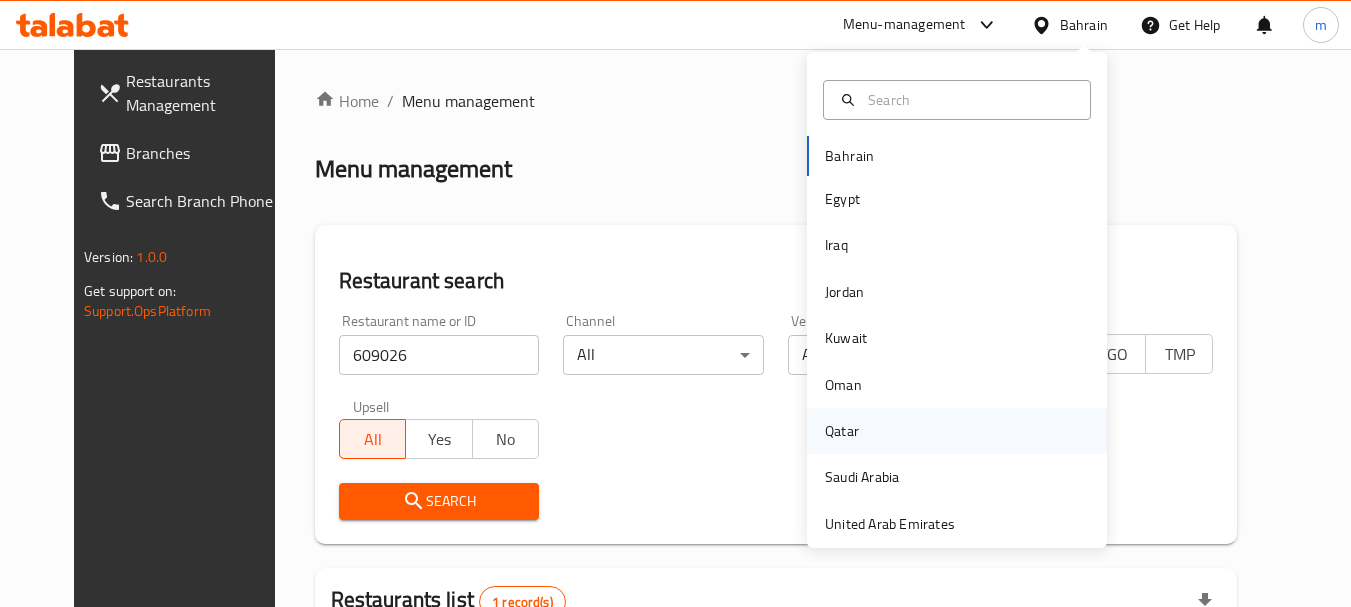 click on "Qatar" at bounding box center [842, 431] 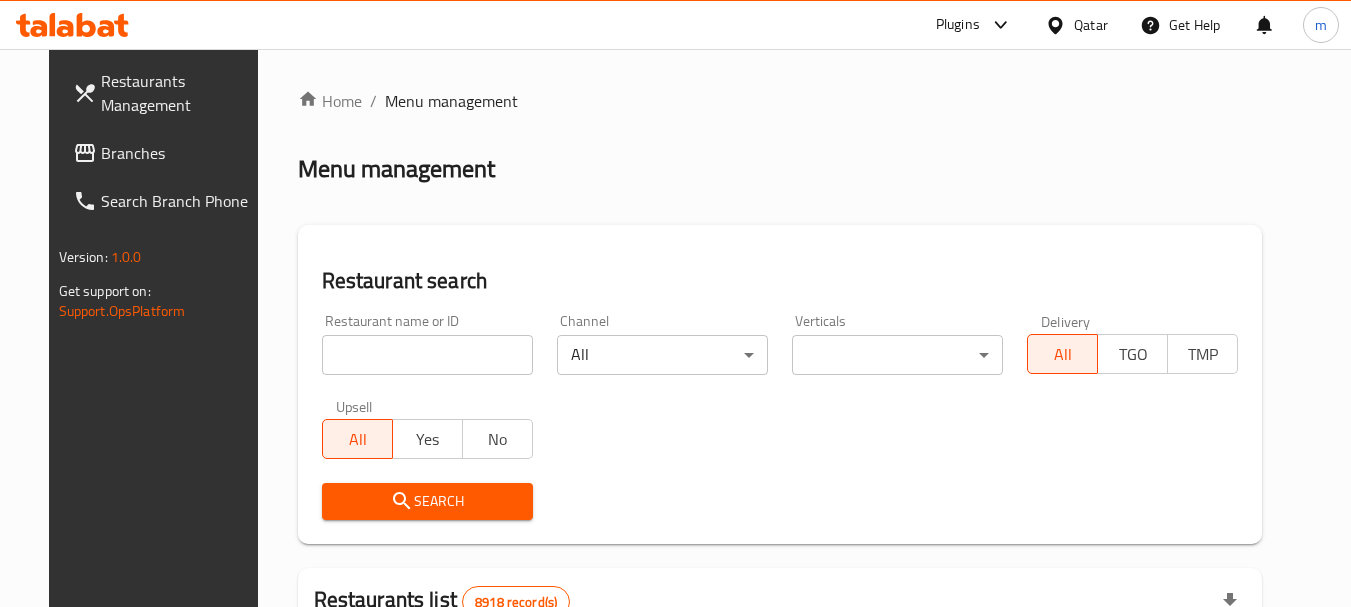 click on "Branches" at bounding box center [180, 153] 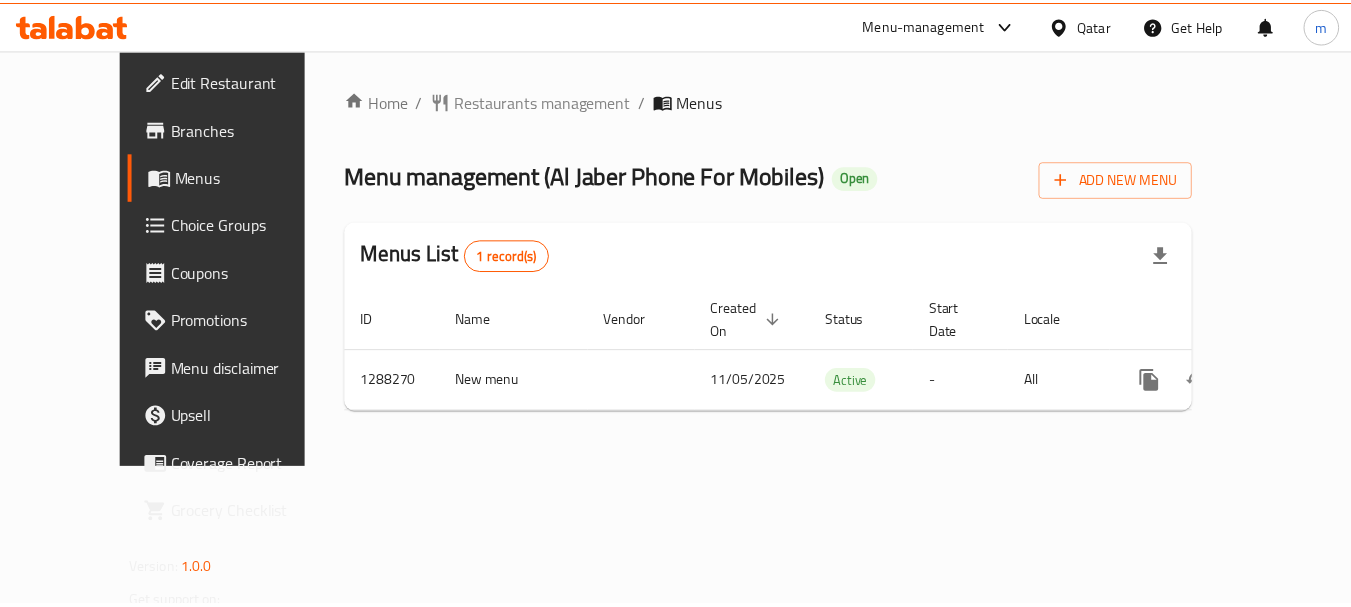 scroll, scrollTop: 0, scrollLeft: 0, axis: both 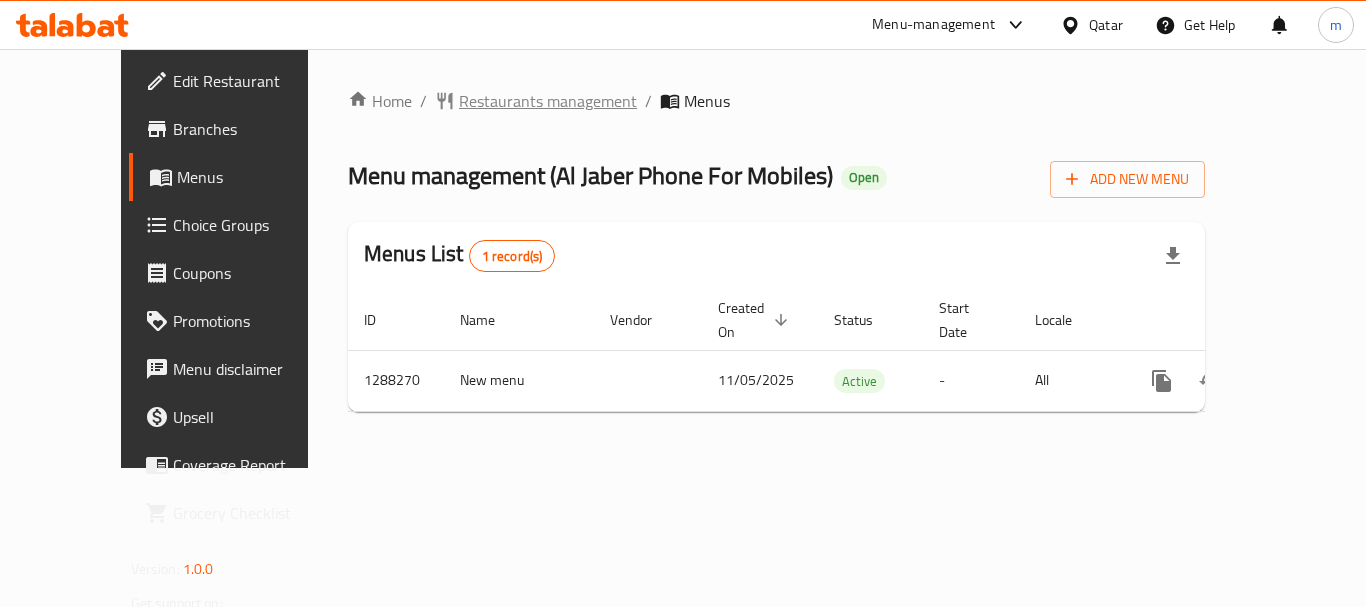 click on "Restaurants management" at bounding box center [548, 101] 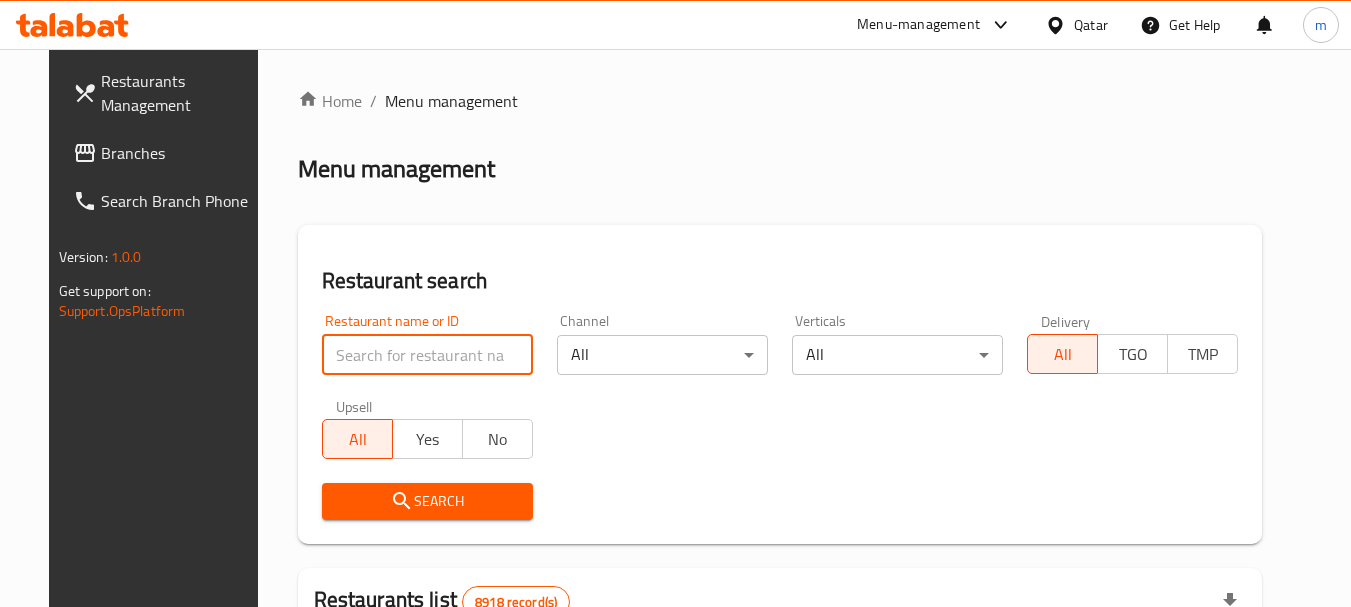 click at bounding box center (427, 355) 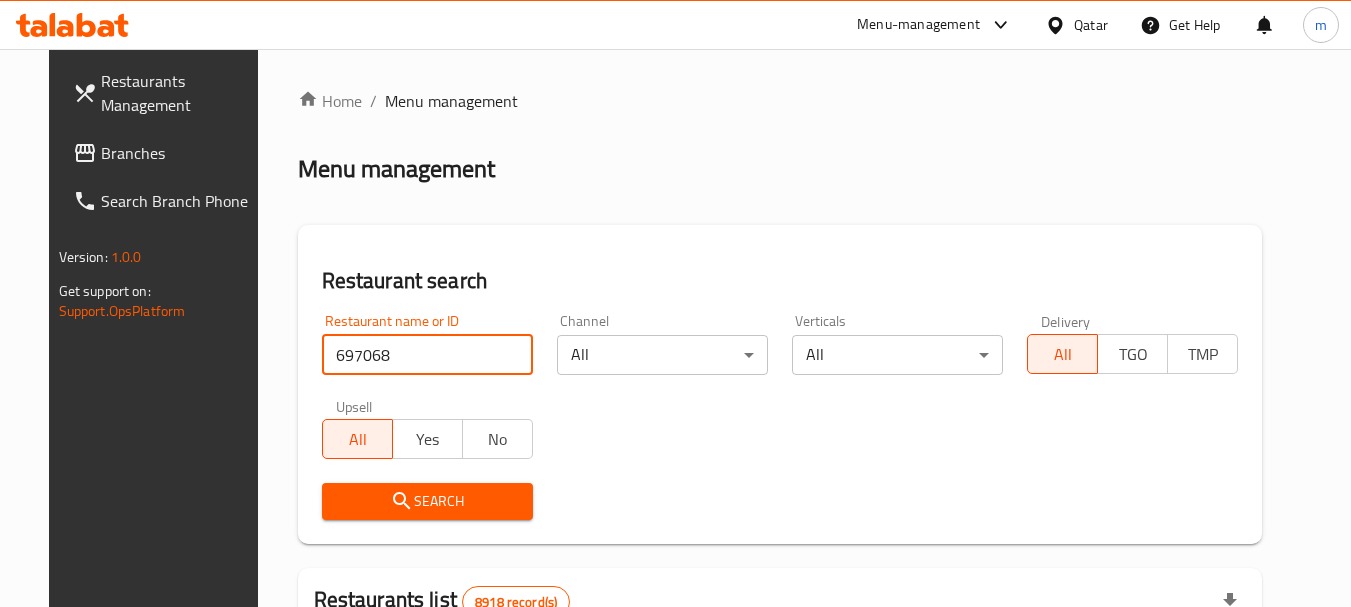 type on "697068" 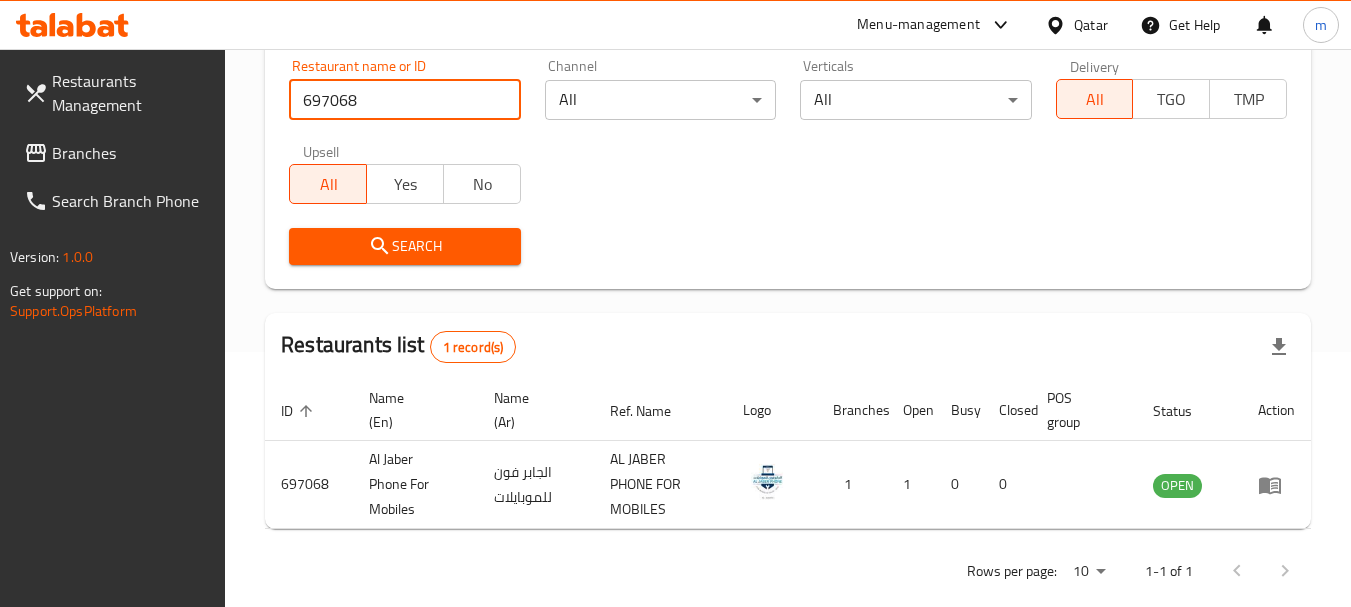 scroll, scrollTop: 285, scrollLeft: 0, axis: vertical 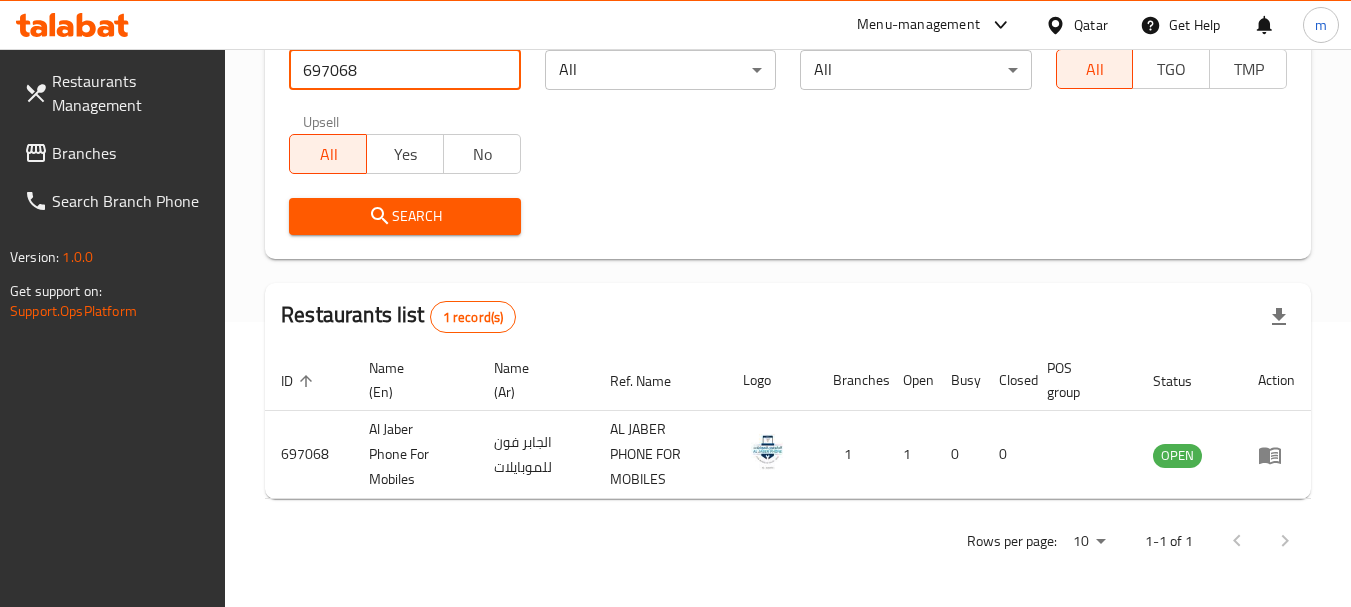click on "Qatar" at bounding box center (1091, 25) 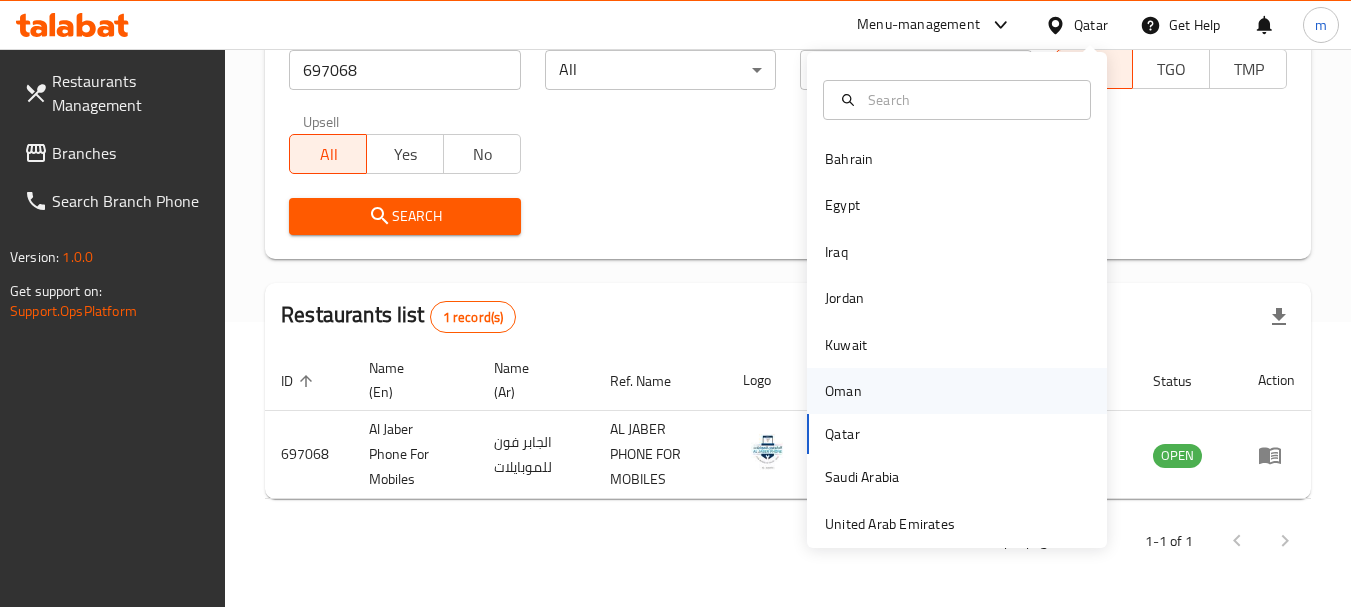 click on "Oman" at bounding box center (843, 391) 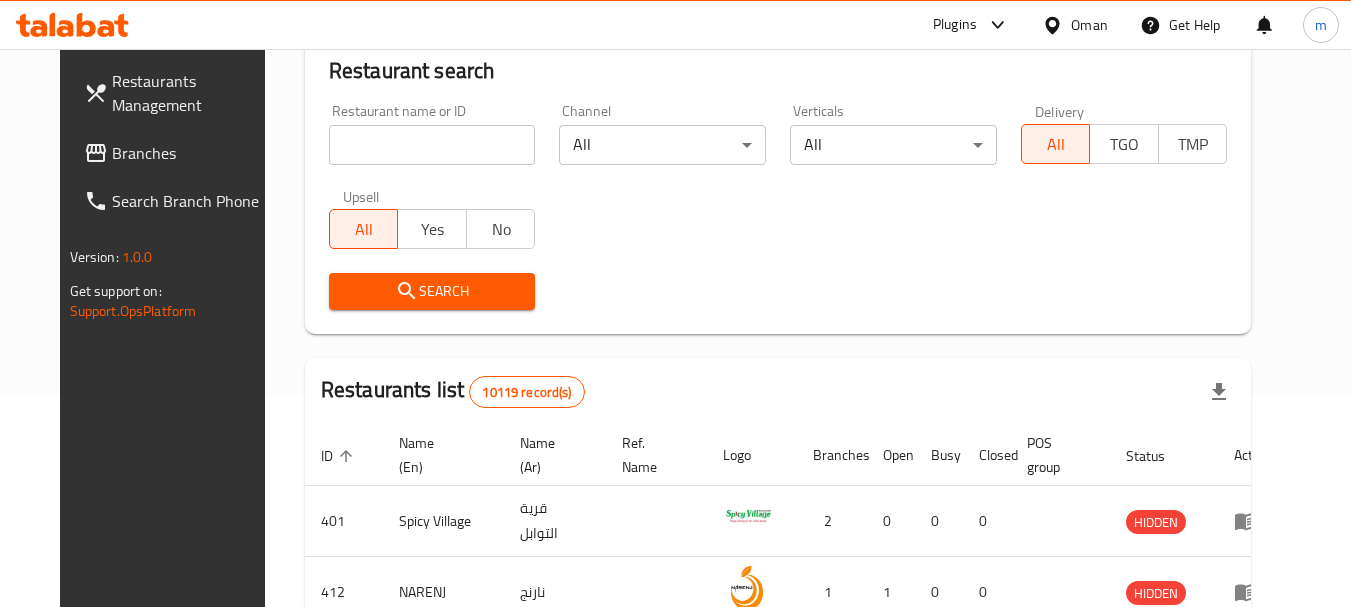 scroll, scrollTop: 285, scrollLeft: 0, axis: vertical 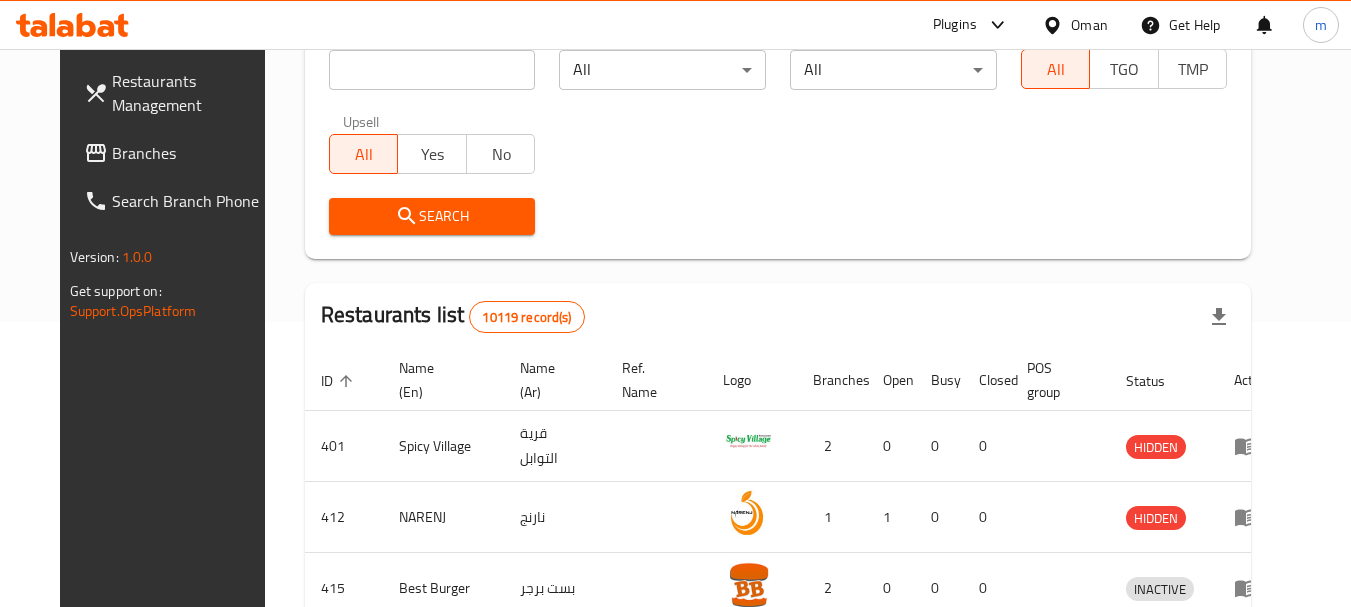 click on "Branches" at bounding box center [191, 153] 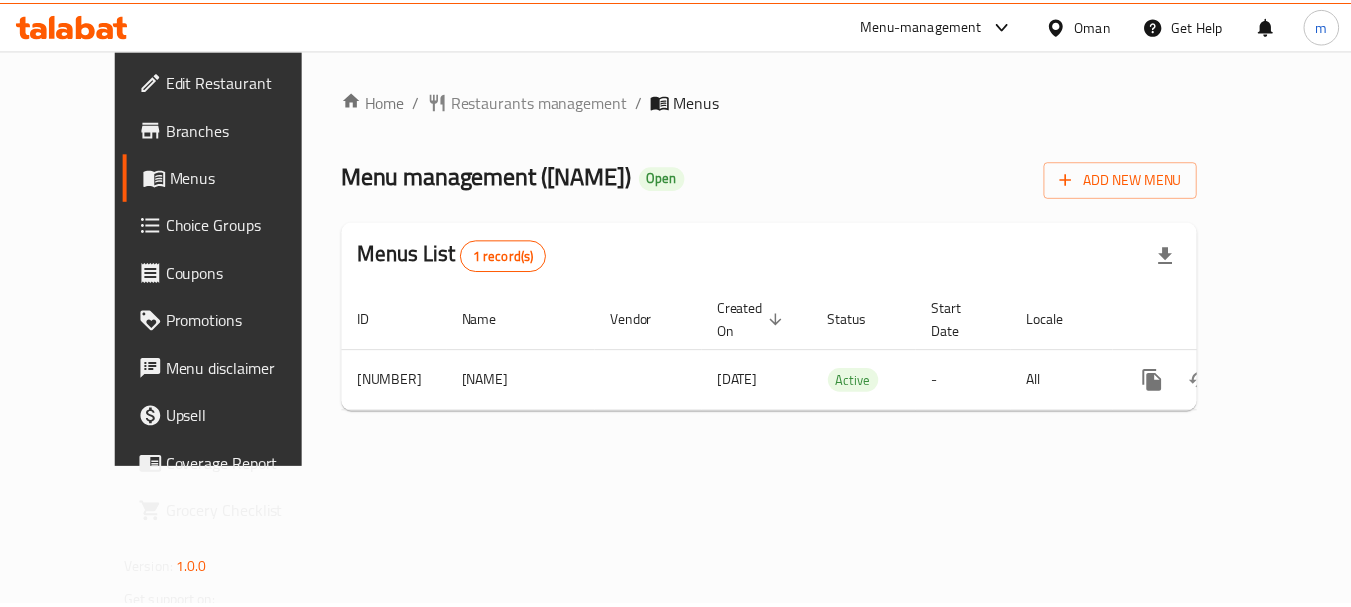 scroll, scrollTop: 0, scrollLeft: 0, axis: both 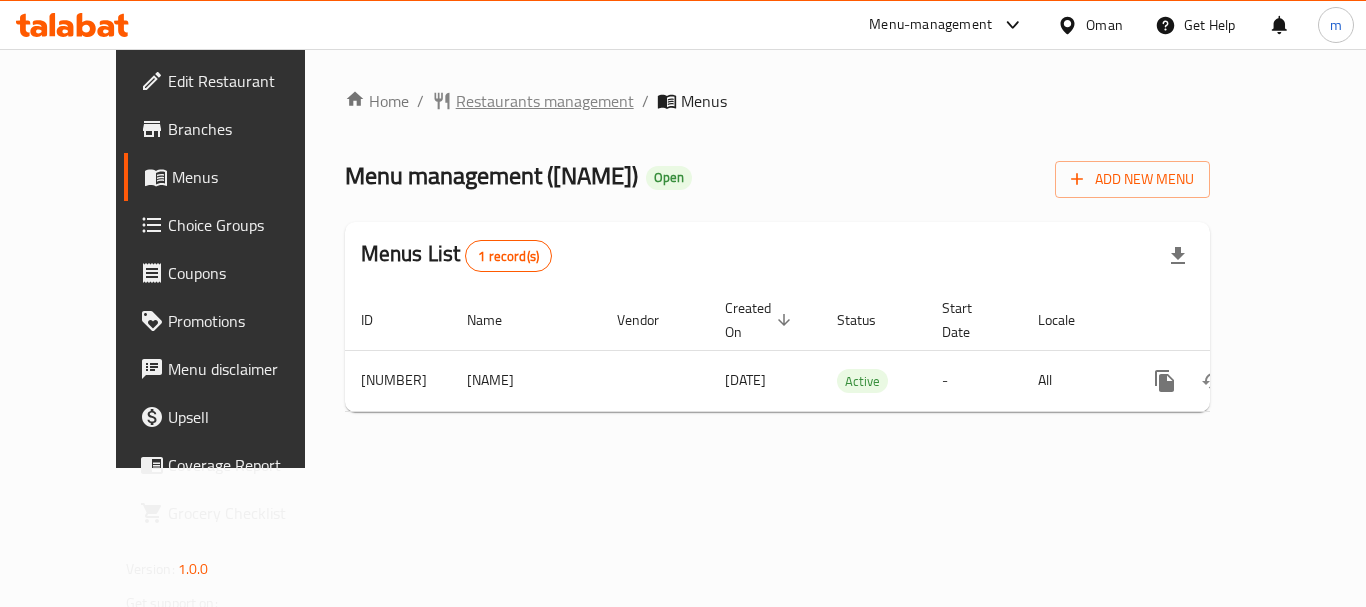 click on "Restaurants management" at bounding box center (545, 101) 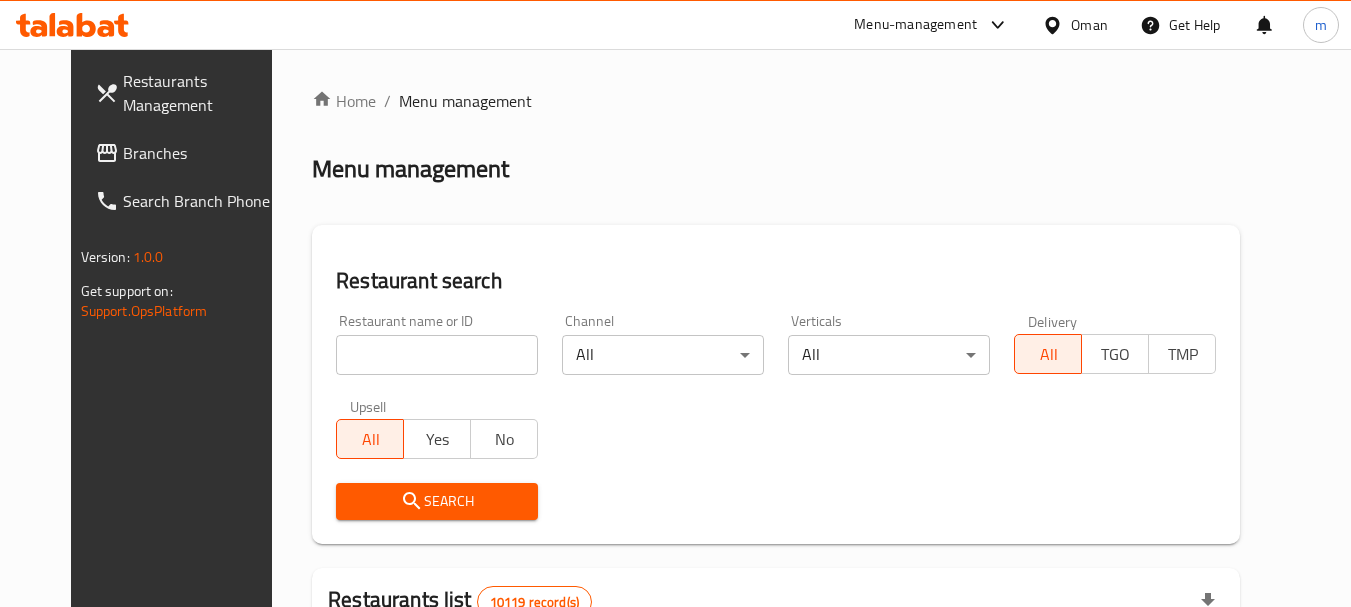 click at bounding box center [437, 355] 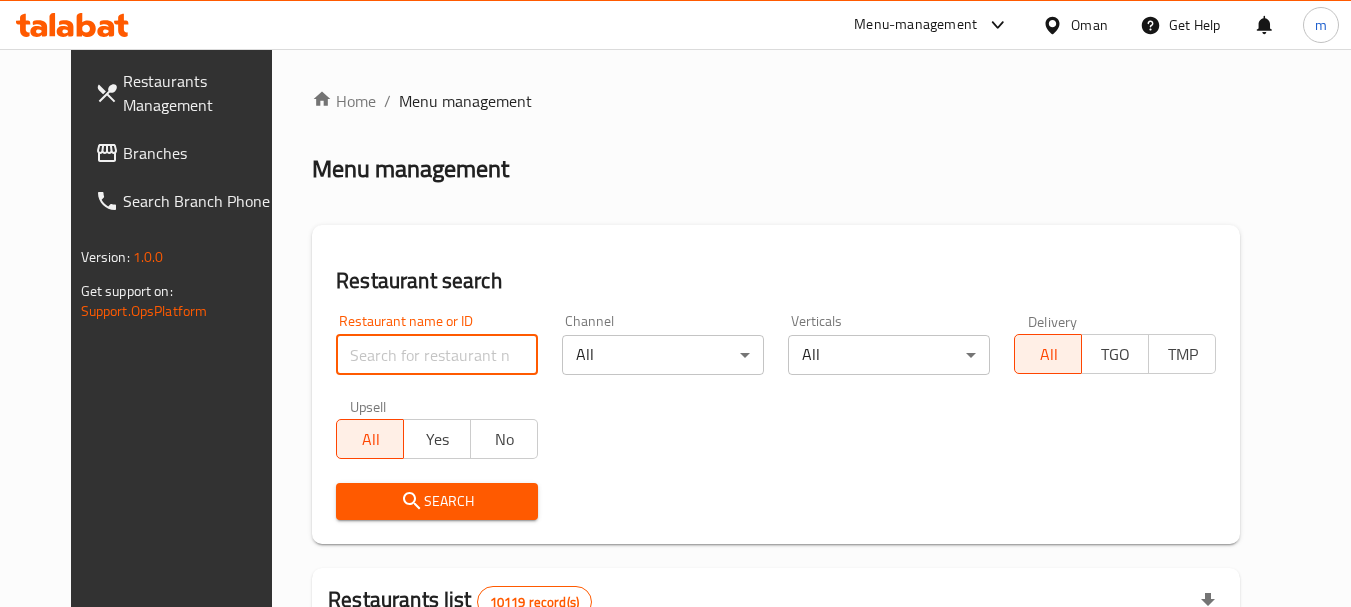 paste on "680210" 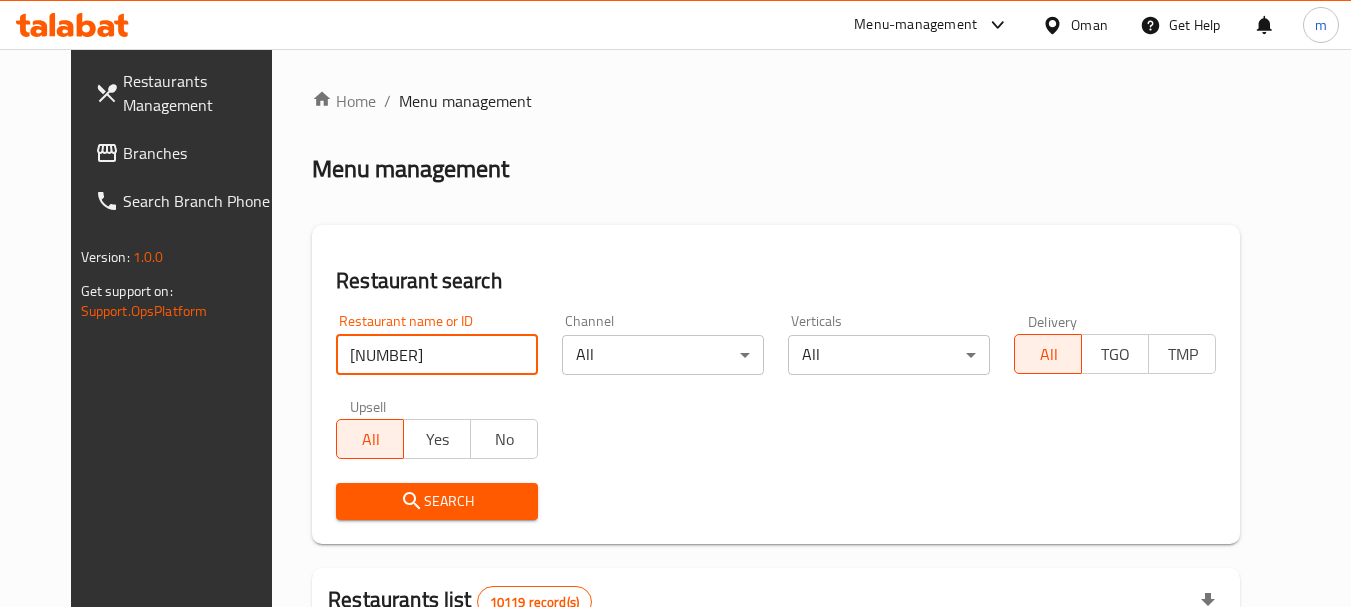 type on "680210" 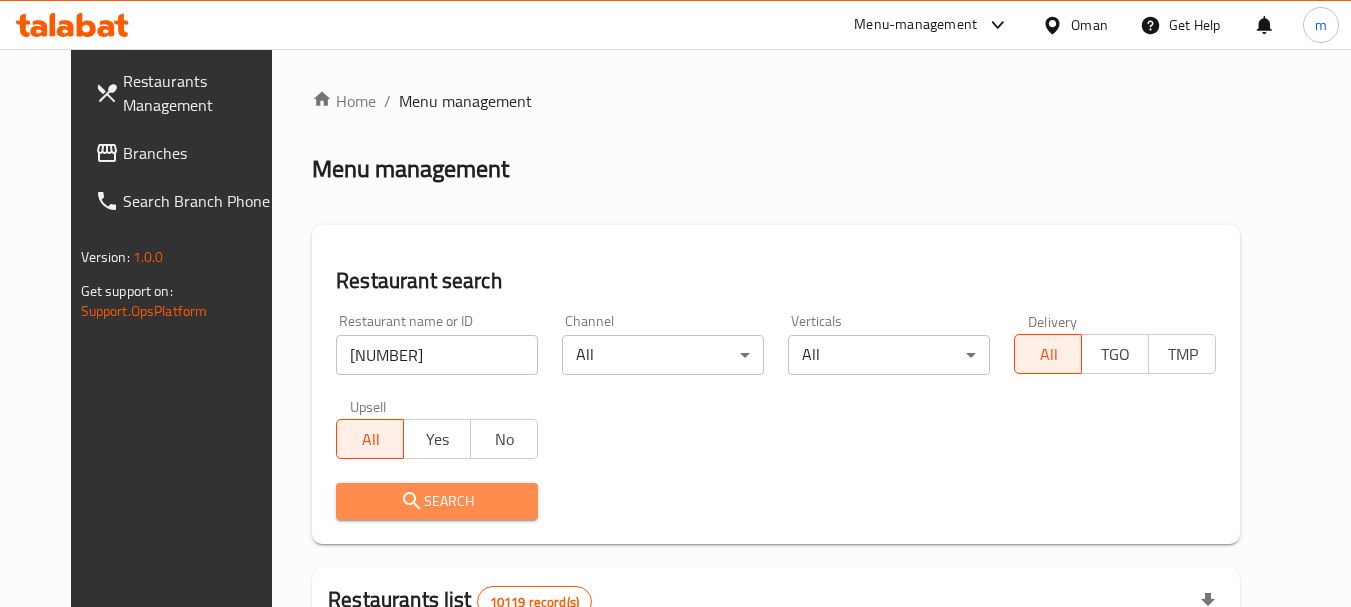 click on "Search" at bounding box center [437, 501] 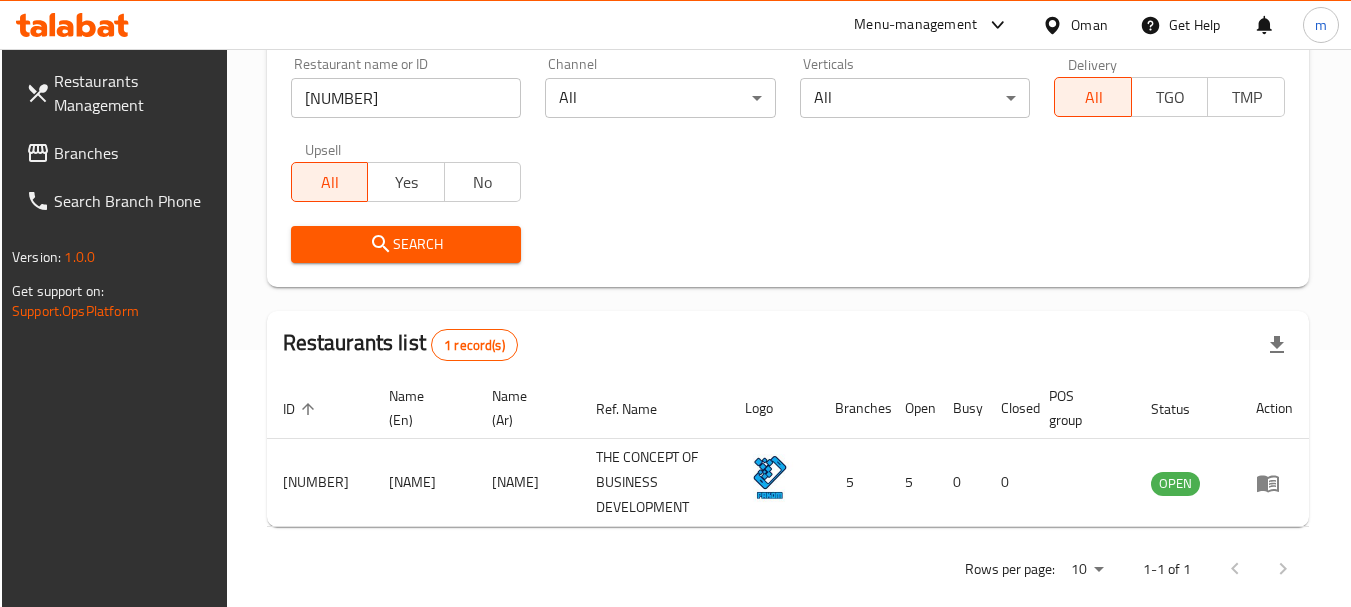 scroll, scrollTop: 285, scrollLeft: 0, axis: vertical 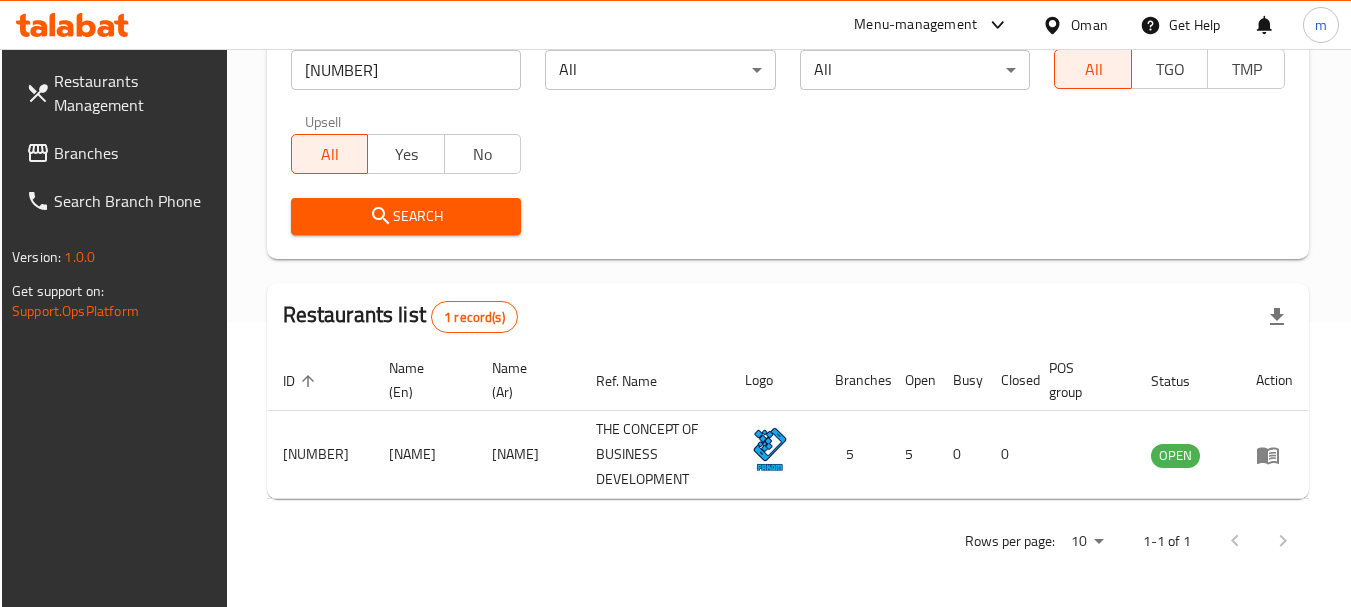 click on "Branches" at bounding box center (119, 153) 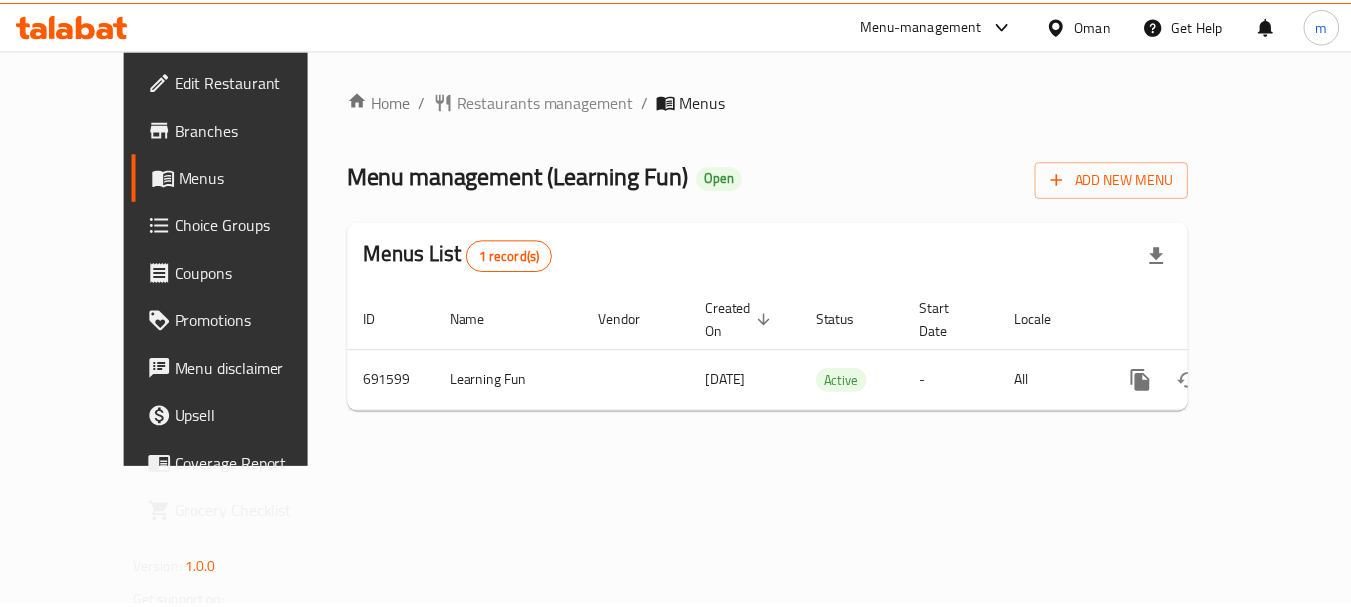 scroll, scrollTop: 0, scrollLeft: 0, axis: both 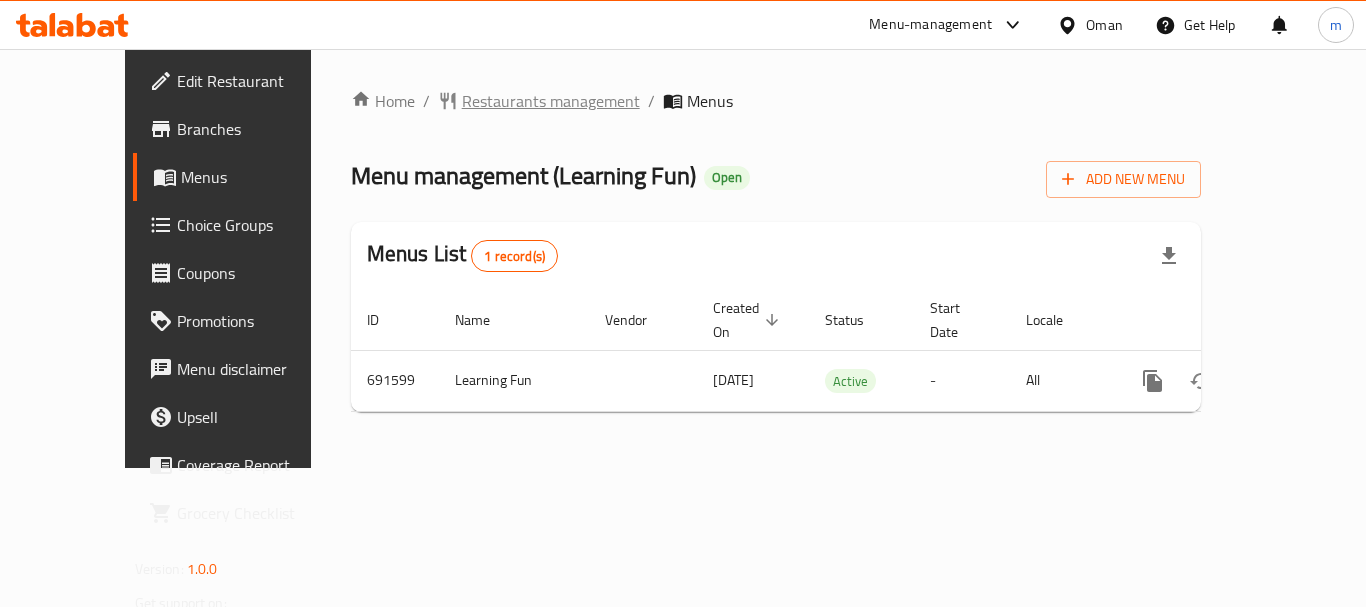 click on "Restaurants management" at bounding box center [551, 101] 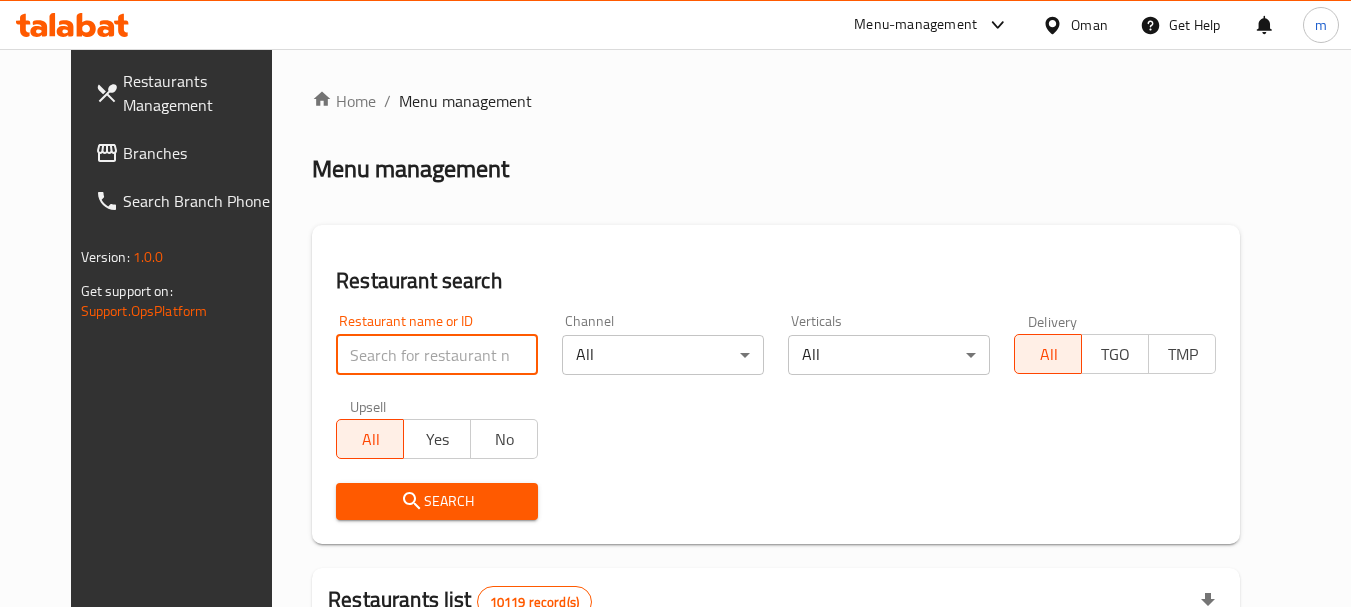 click at bounding box center (437, 355) 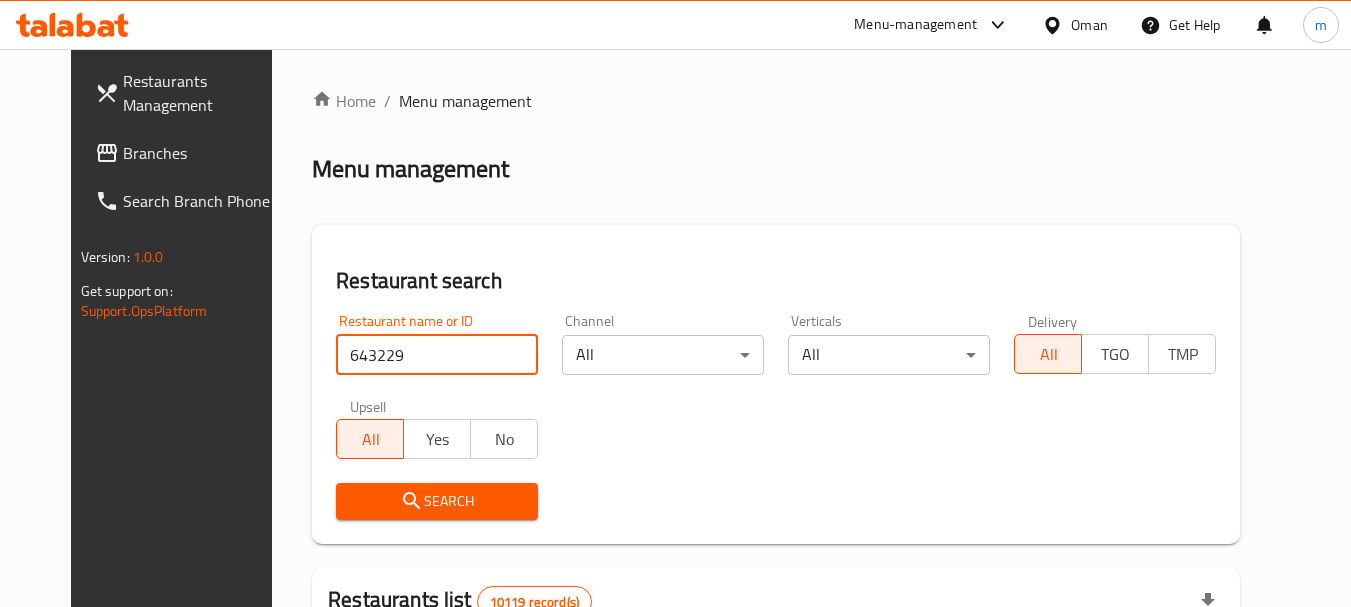 type on "643229" 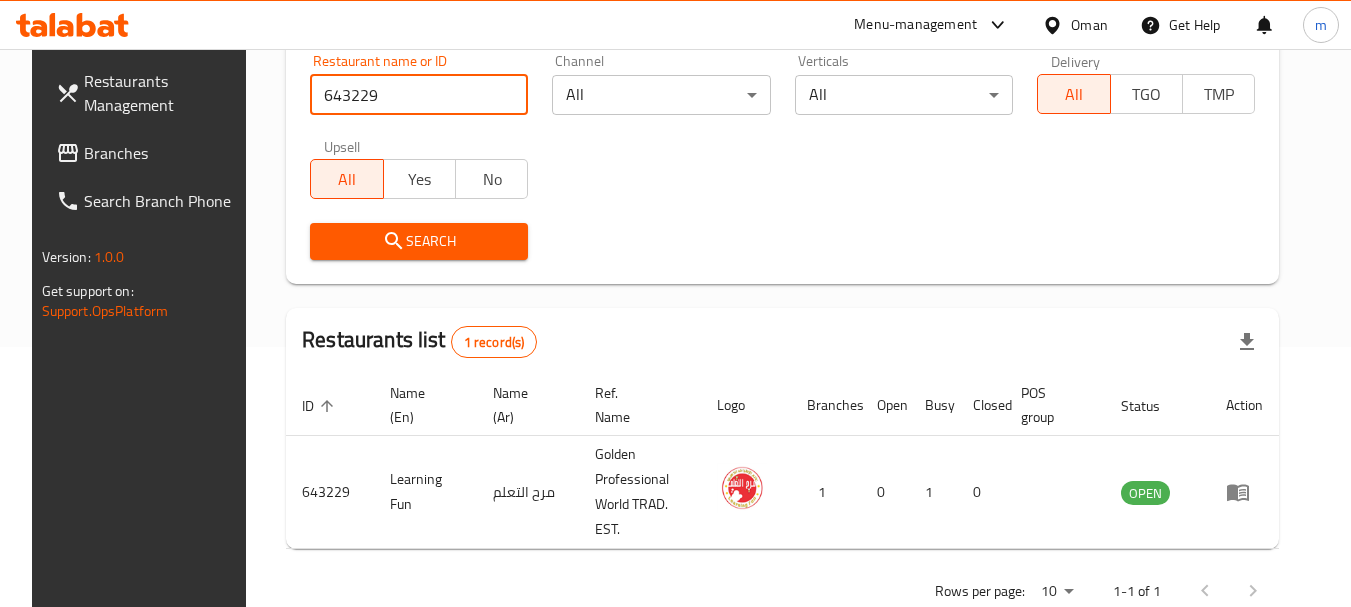 scroll, scrollTop: 285, scrollLeft: 0, axis: vertical 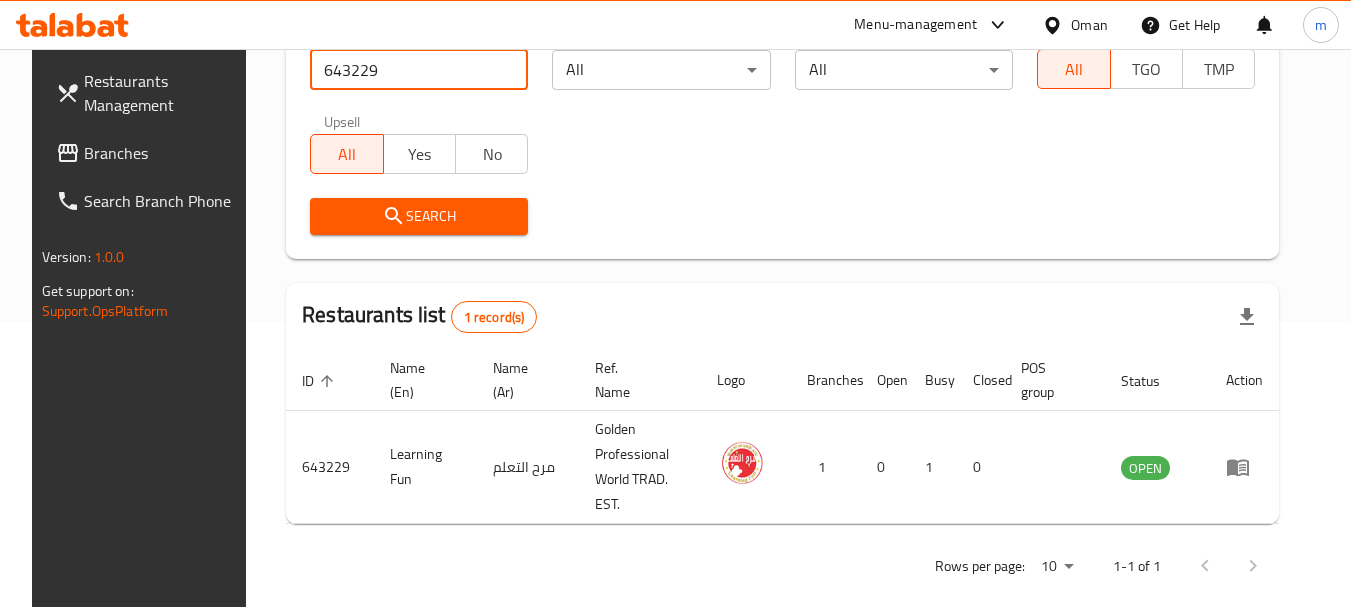 click on "Oman" at bounding box center [1089, 25] 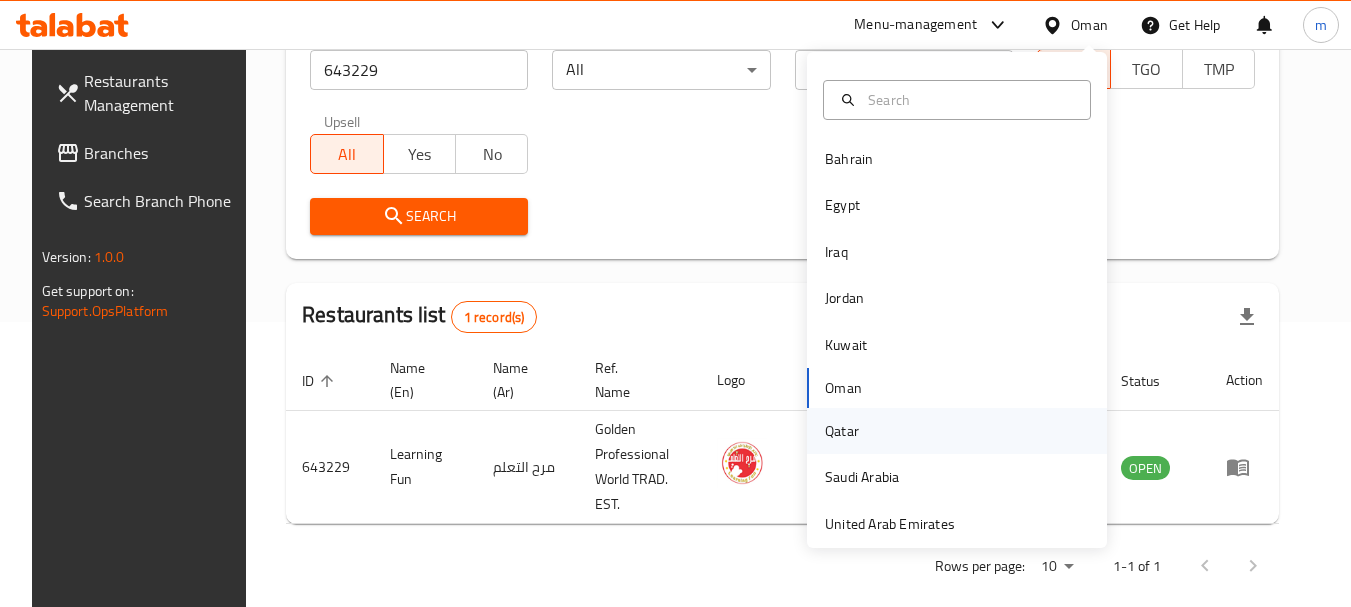 click on "Qatar" at bounding box center [842, 431] 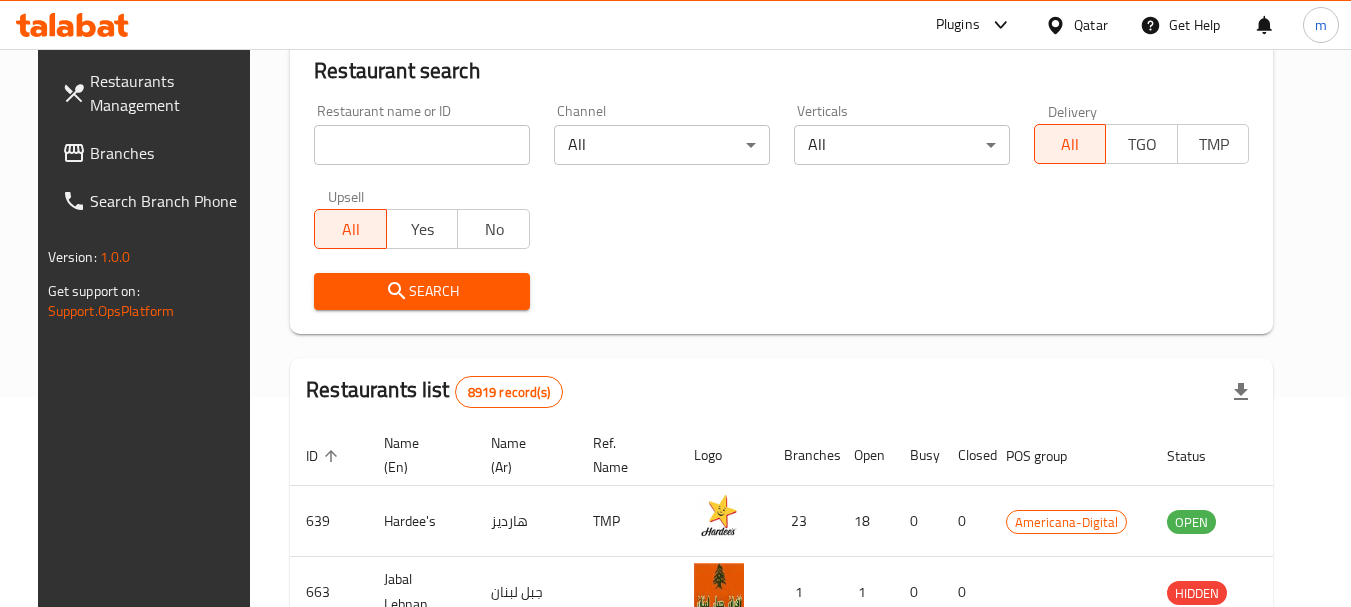 scroll, scrollTop: 285, scrollLeft: 0, axis: vertical 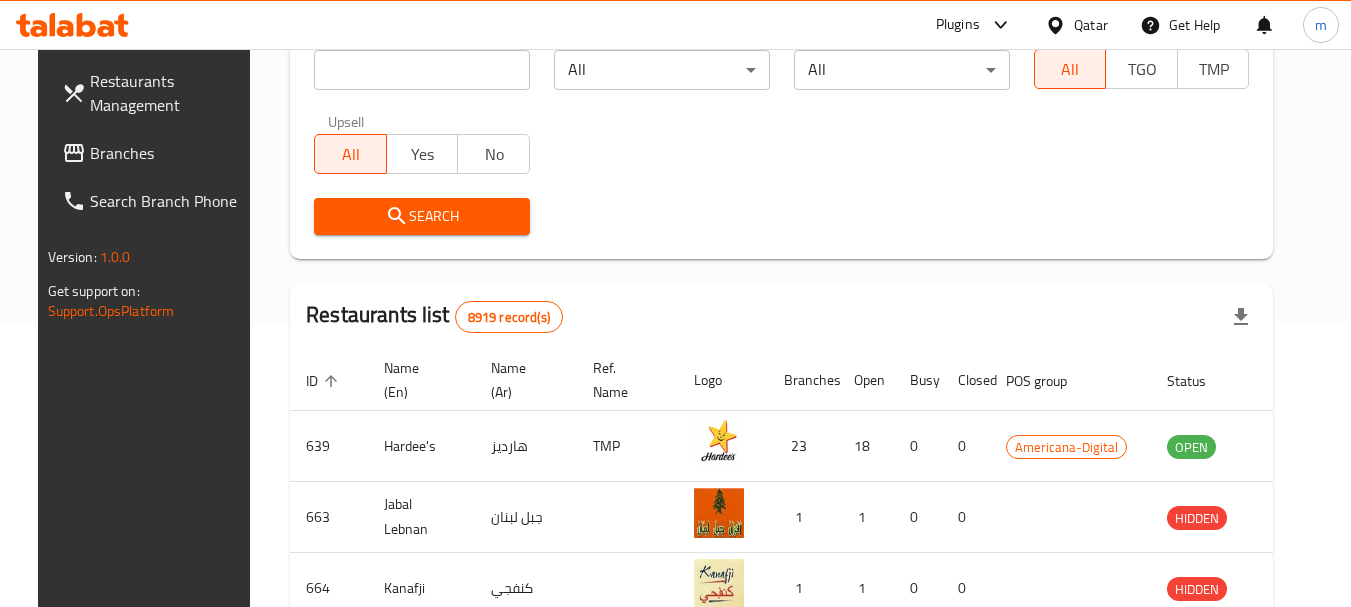 click on "Branches" at bounding box center [169, 153] 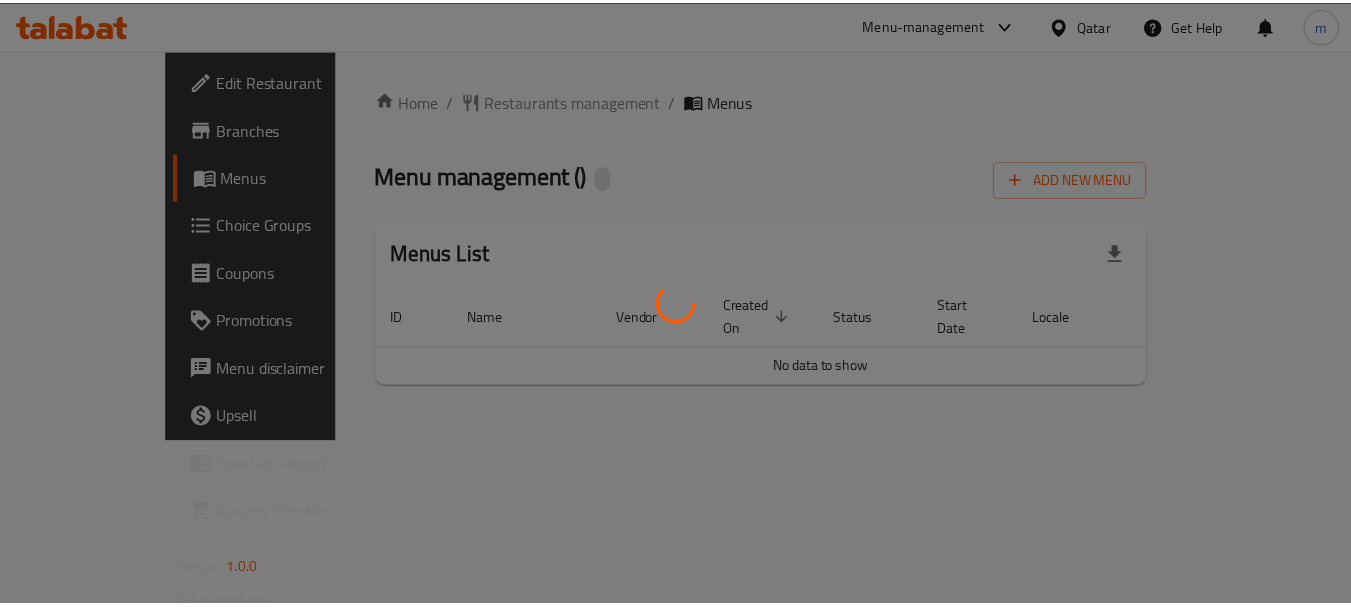 scroll, scrollTop: 0, scrollLeft: 0, axis: both 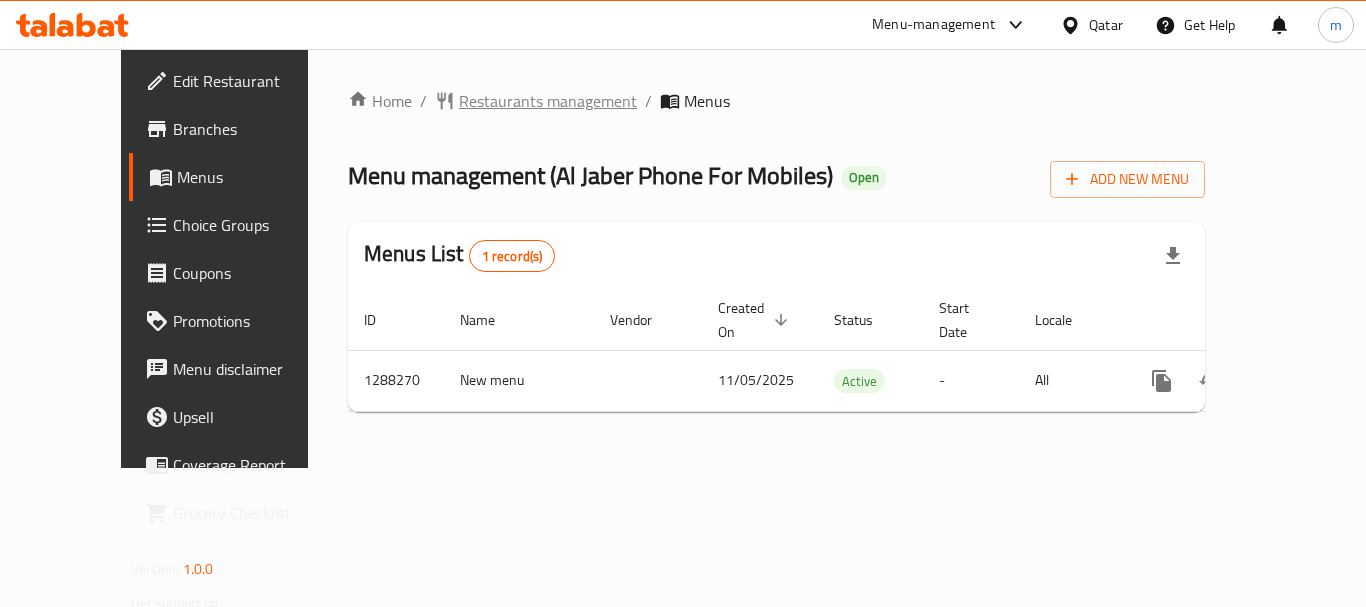 click on "Restaurants management" at bounding box center [548, 101] 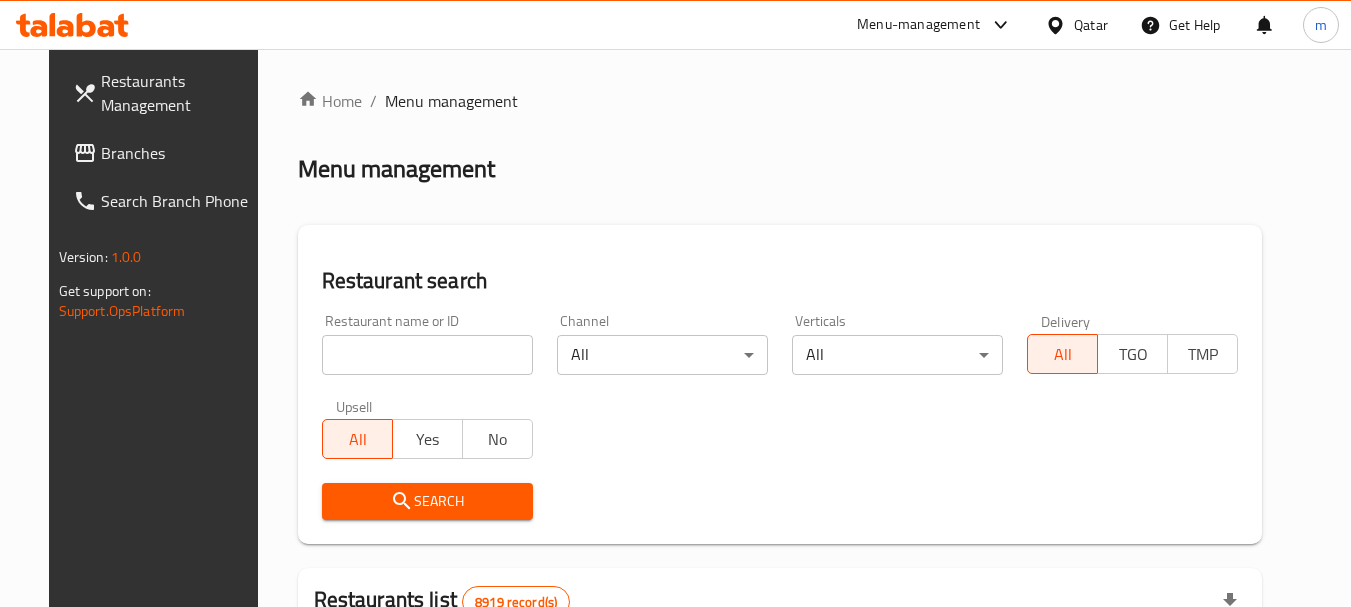 click at bounding box center (427, 355) 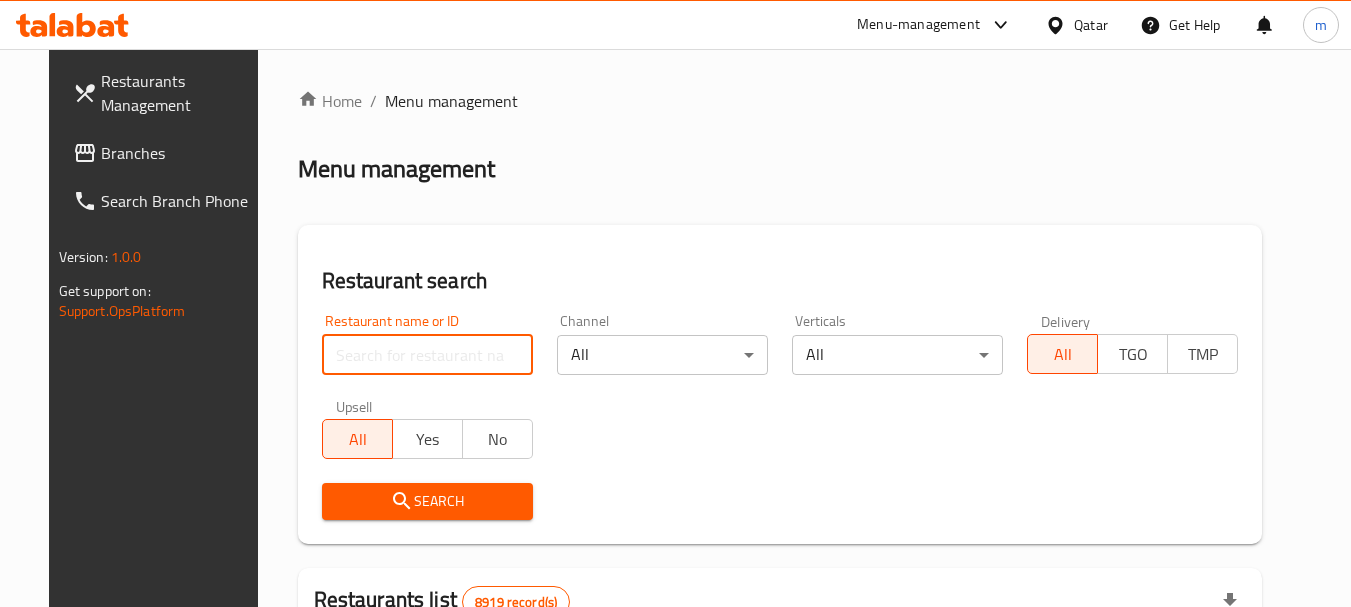 paste on "697068" 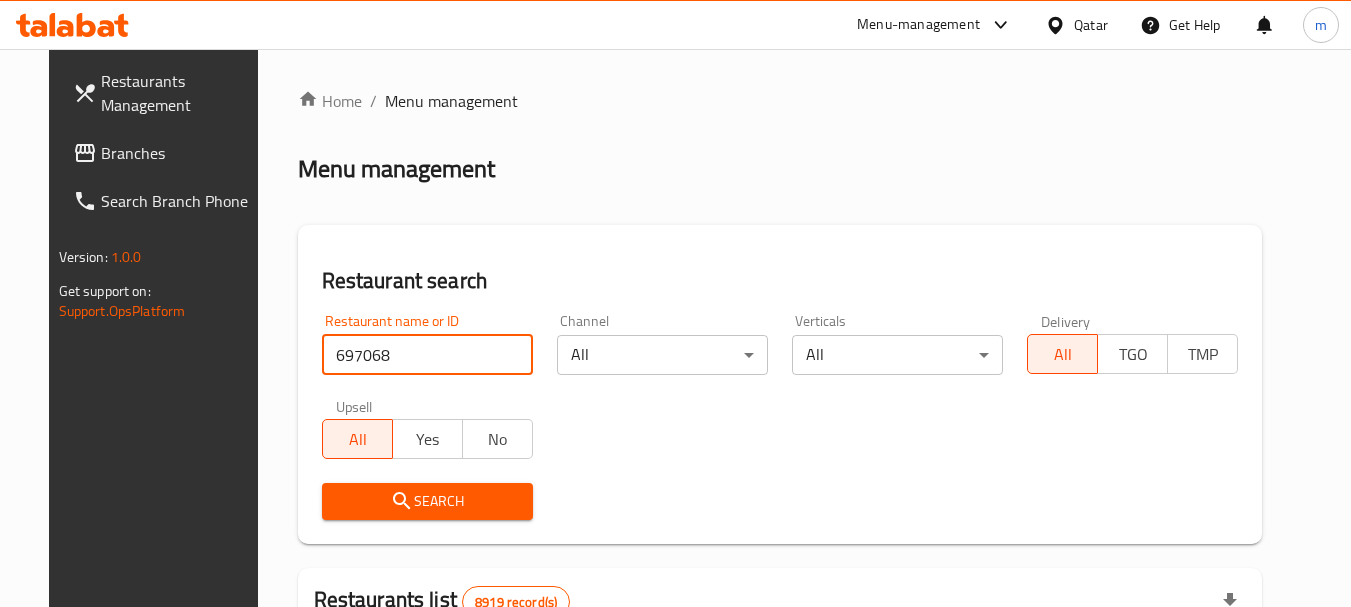 type on "697068" 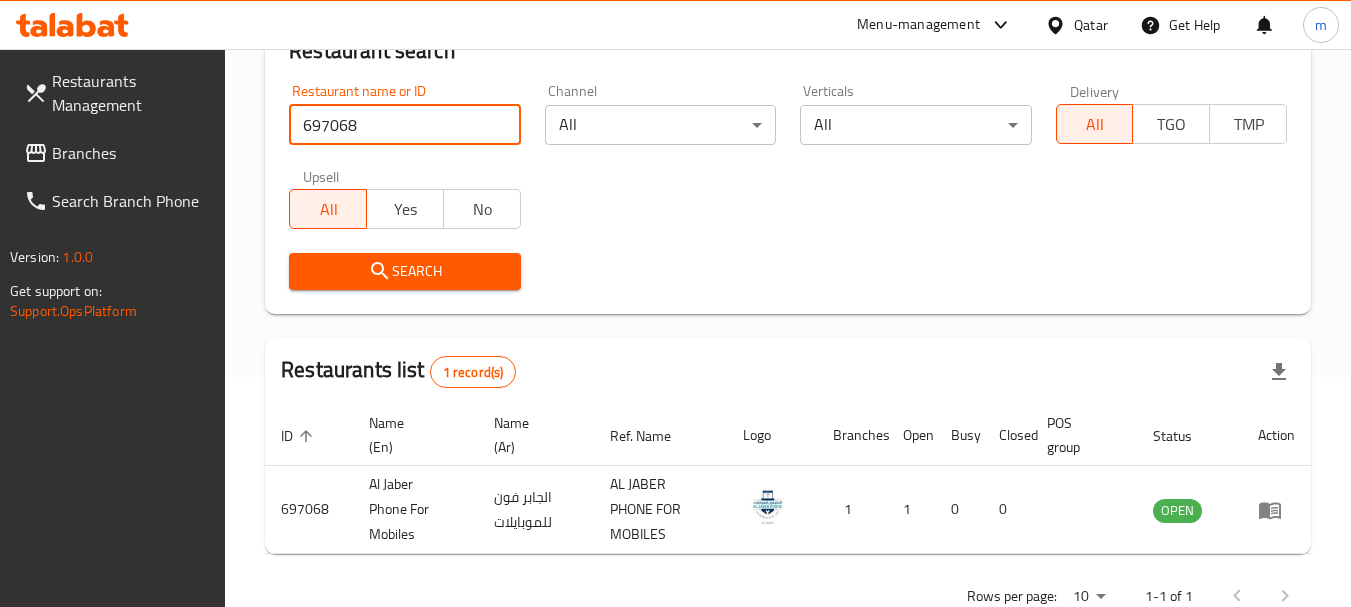 scroll, scrollTop: 285, scrollLeft: 0, axis: vertical 